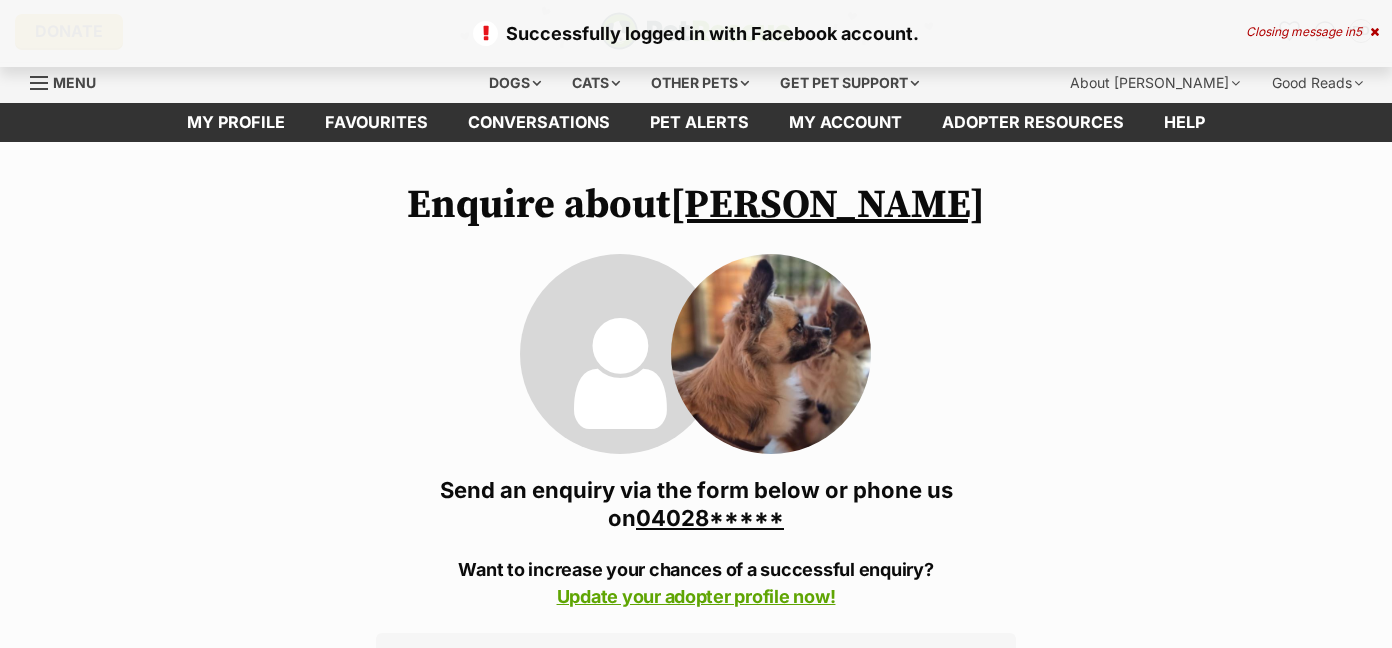 scroll, scrollTop: 0, scrollLeft: 0, axis: both 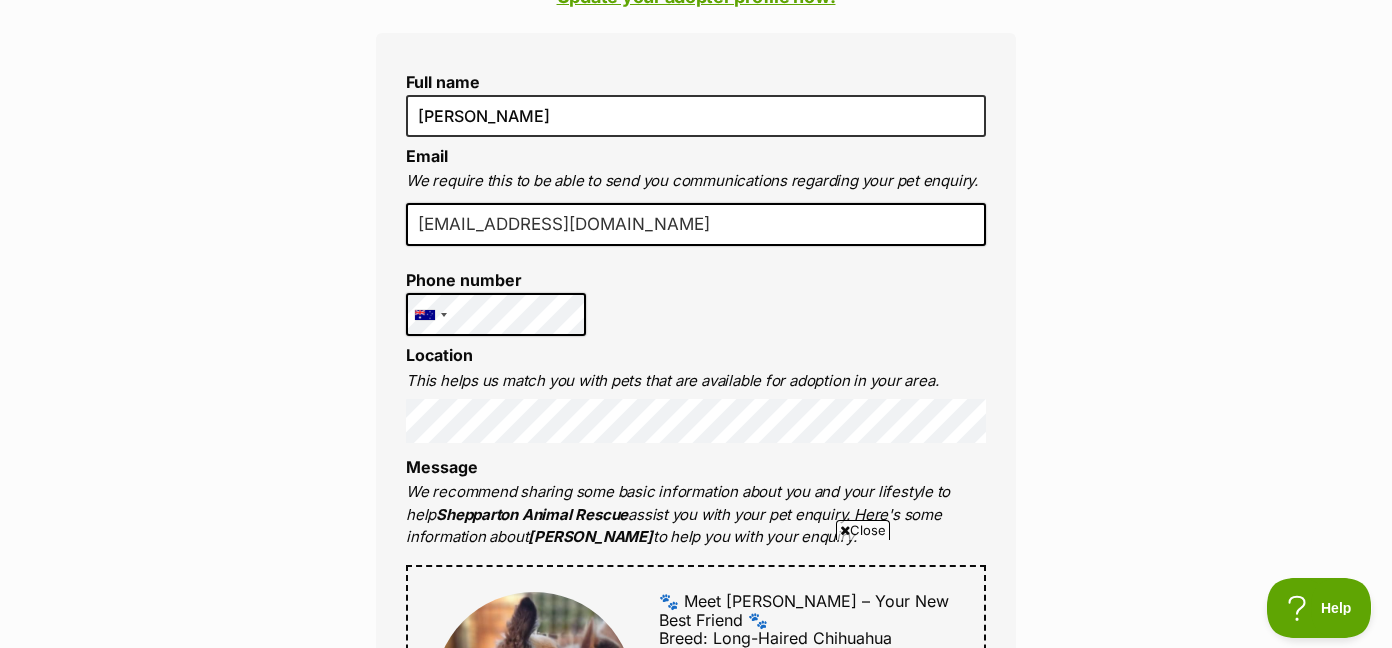 click on "Enquire about  Louie
0402820056
Send an enquiry via the form below or phone us on
04028*****
Want to increase your chances of a successful enquiry?
Update your adopter profile now!
Full name Diana Dalheimer
Email
We require this to be able to send you communications regarding your pet enquiry.
didalheimer@gmail.com
Phone number United States +1 United Kingdom +44 Afghanistan (‫افغانستان‬‎) +93 Albania (Shqipëri) +355 Algeria (‫الجزائر‬‎) +213 American Samoa +1684 Andorra +376 Angola +244 Anguilla +1264 Antigua and Barbuda +1268 Argentina +54 Armenia (Հայաստան) +374 Aruba +297 Australia +61 Austria (Österreich) +43 Azerbaijan (Azərbaycan) +994 Bahamas +1242 Bahrain (‫البحرين‬‎) +973 Bangladesh (বাংলাদেশ) +880 Barbados +1246 Belarus (Беларусь) +375 Belgium (België) +32 Belize +501 Benin (Bénin) +229 Bermuda +1441 Bhutan (འབྲུག) +975 Bolivia +591 +387 Botswana +267 +55" at bounding box center [696, 966] 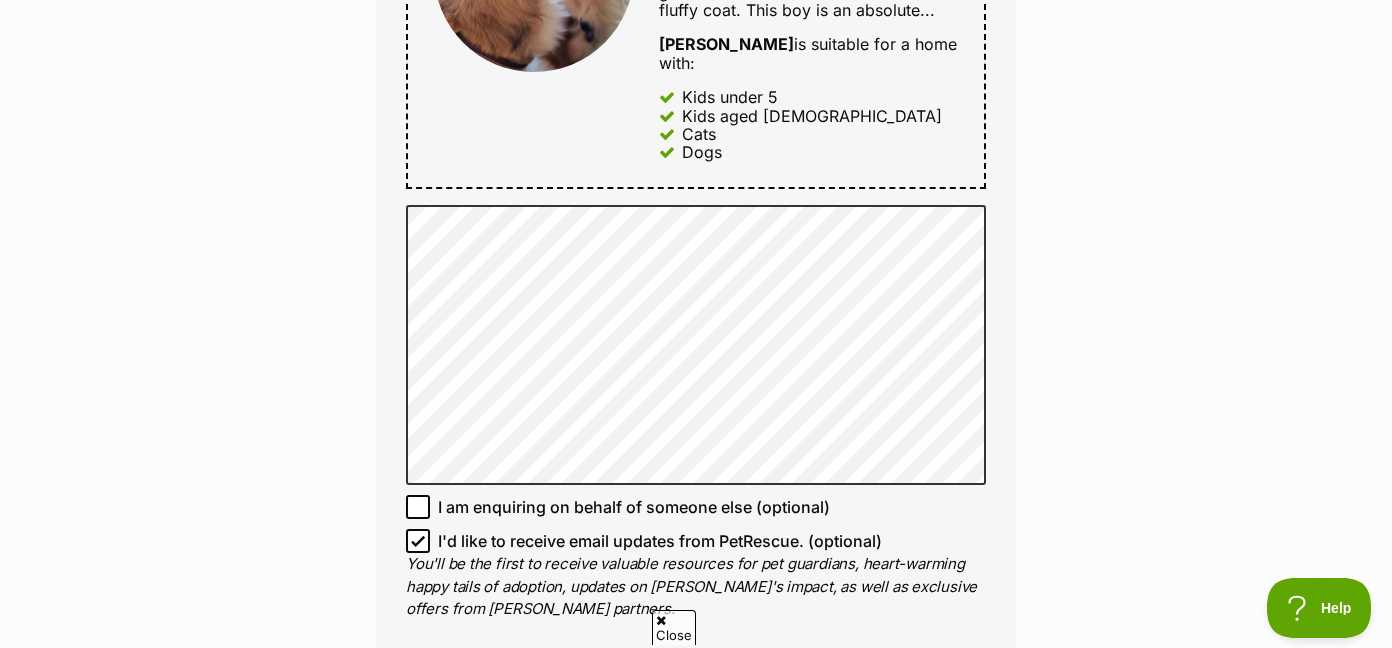 scroll, scrollTop: 0, scrollLeft: 0, axis: both 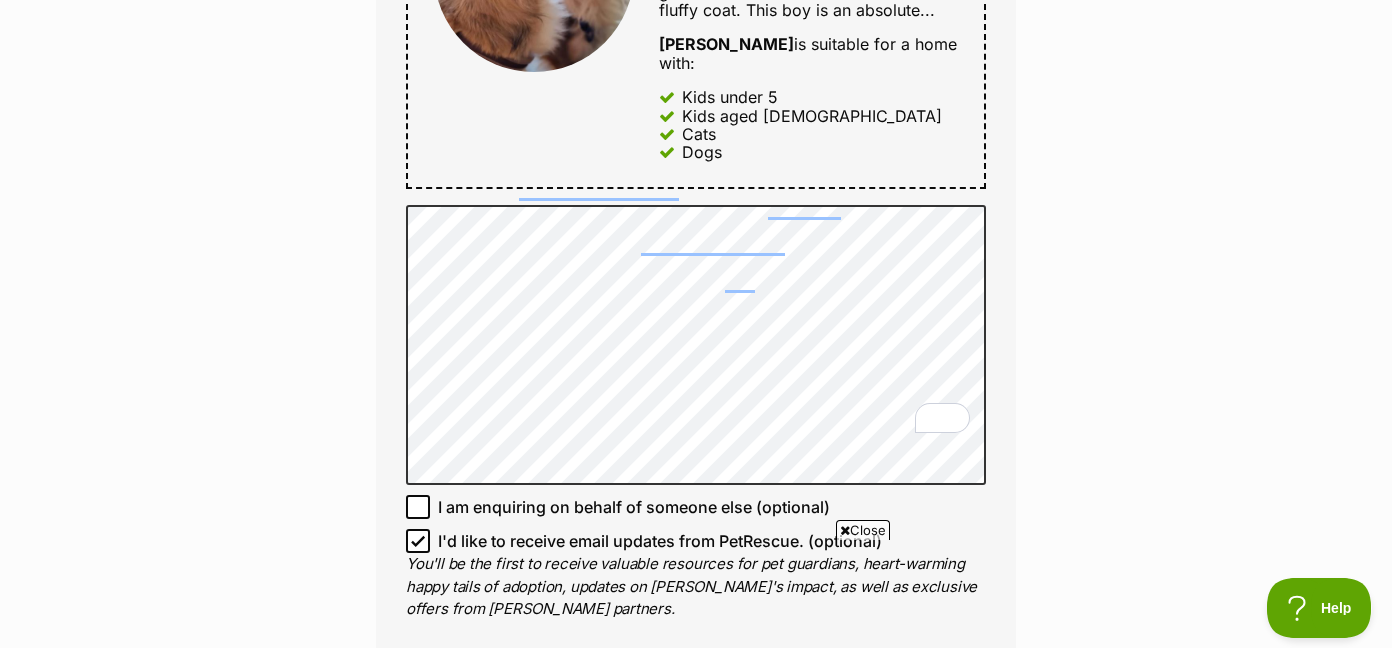 click on "Enquire about  Louie
0402820056
Send an enquiry via the form below or phone us on
04028*****
Want to increase your chances of a successful enquiry?
Update your adopter profile now!
Full name Diana Dalheimer
Email
We require this to be able to send you communications regarding your pet enquiry.
didalheimer@gmail.com
Phone number United States +1 United Kingdom +44 Afghanistan (‫افغانستان‬‎) +93 Albania (Shqipëri) +355 Algeria (‫الجزائر‬‎) +213 American Samoa +1684 Andorra +376 Angola +244 Anguilla +1264 Antigua and Barbuda +1268 Argentina +54 Armenia (Հայաստան) +374 Aruba +297 Australia +61 Austria (Österreich) +43 Azerbaijan (Azərbaycan) +994 Bahamas +1242 Bahrain (‫البحرين‬‎) +973 Bangladesh (বাংলাদেশ) +880 Barbados +1246 Belarus (Беларусь) +375 Belgium (België) +32 Belize +501 Benin (Bénin) +229 Bermuda +1441 Bhutan (འབྲུག) +975 Bolivia +591 +387 Botswana +267 +55" at bounding box center (696, 246) 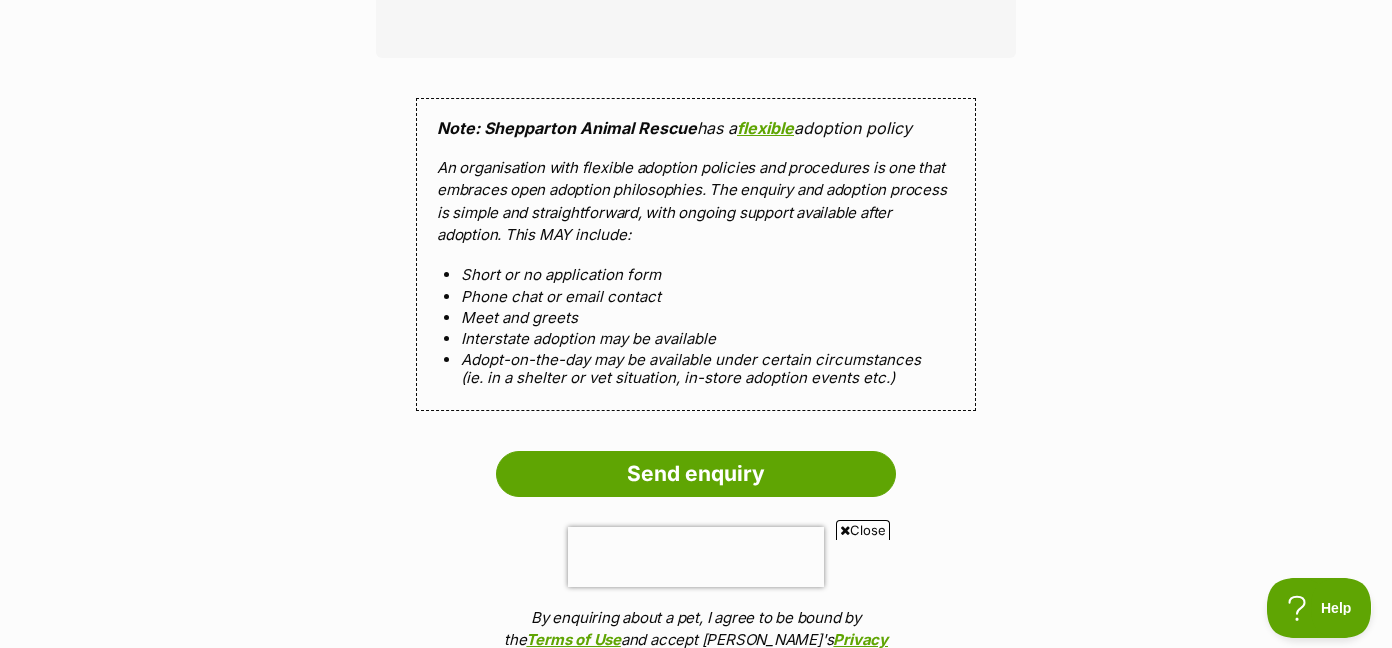 scroll, scrollTop: 1960, scrollLeft: 0, axis: vertical 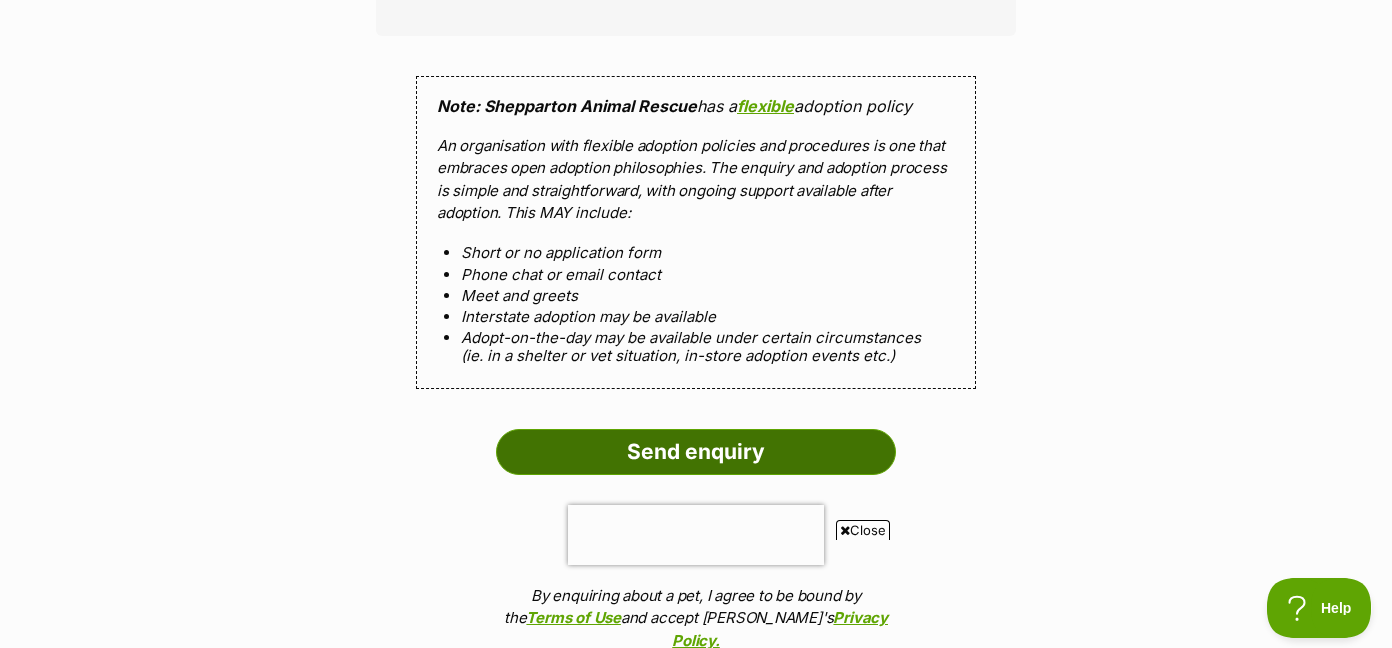 click on "Send enquiry" at bounding box center [696, 452] 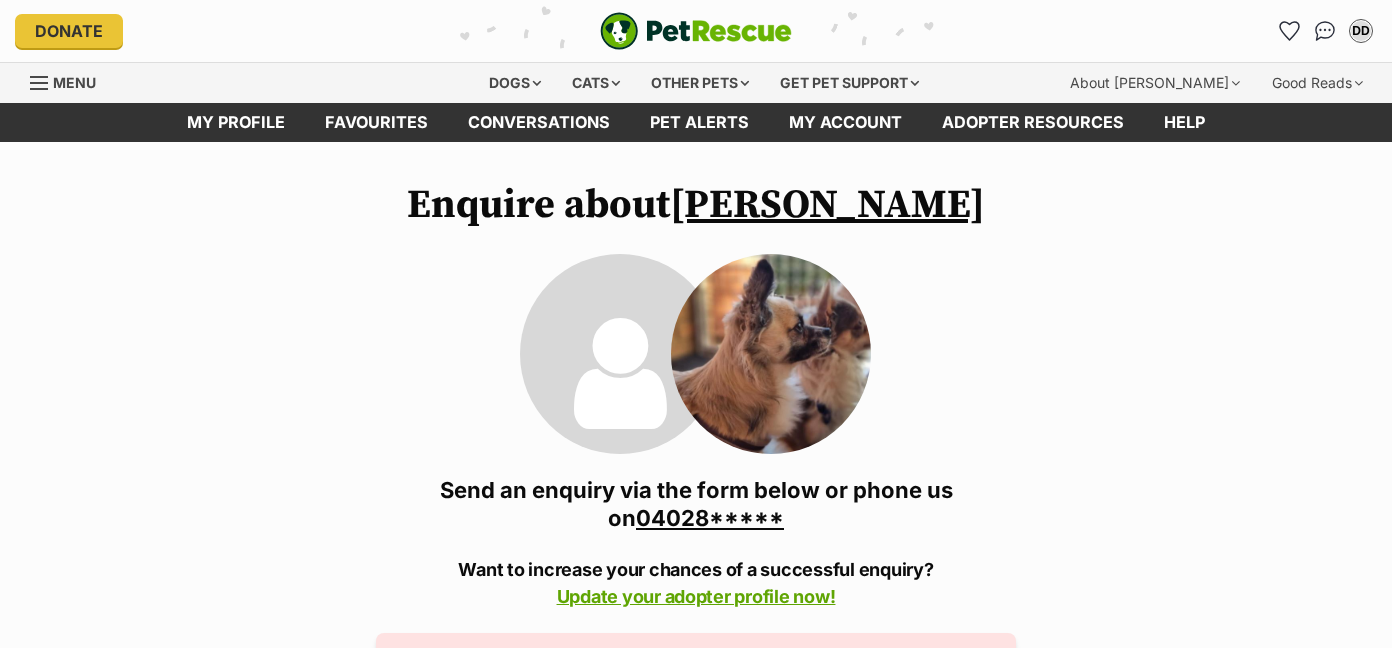 scroll, scrollTop: 0, scrollLeft: 0, axis: both 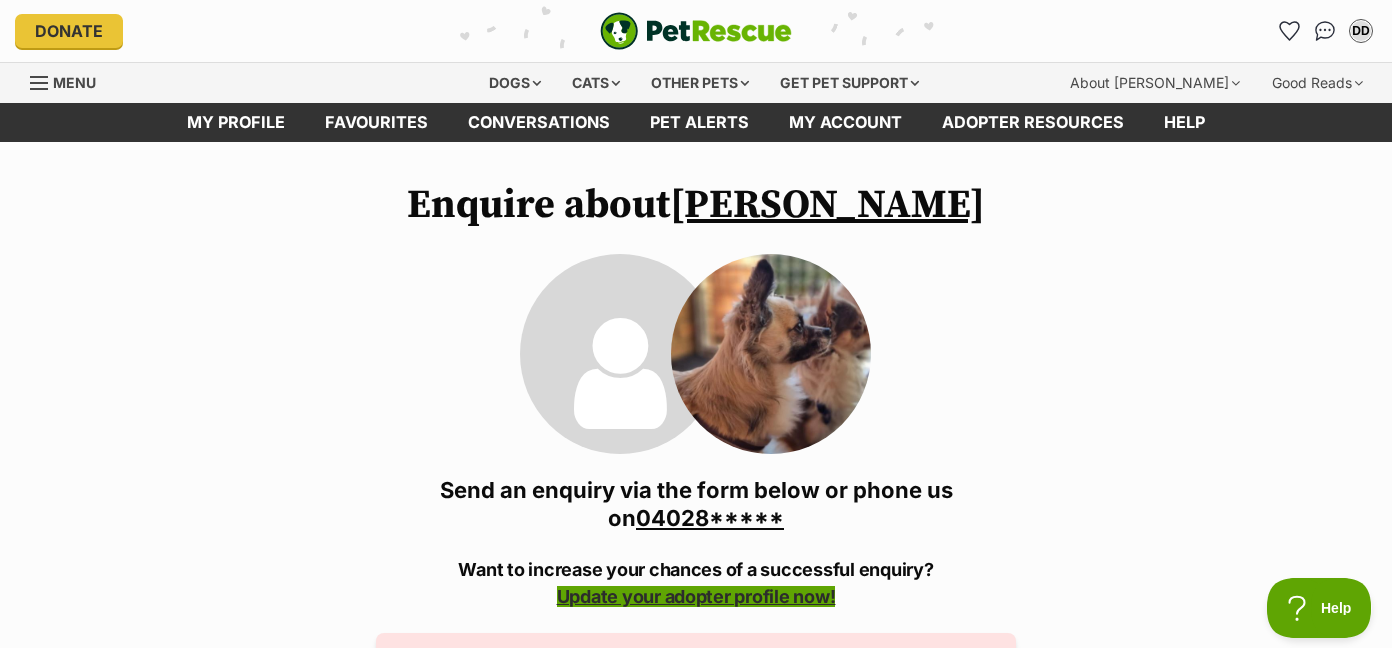 click on "Update your adopter profile now!" at bounding box center [696, 596] 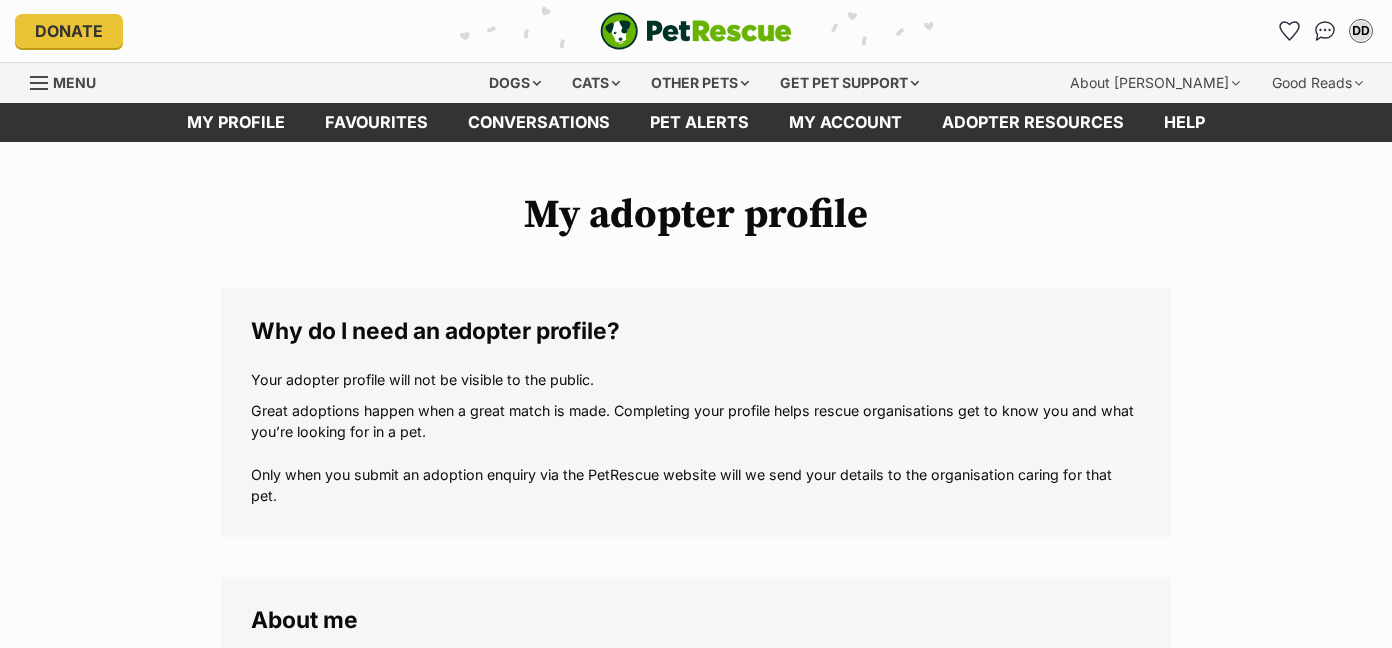 scroll, scrollTop: 0, scrollLeft: 0, axis: both 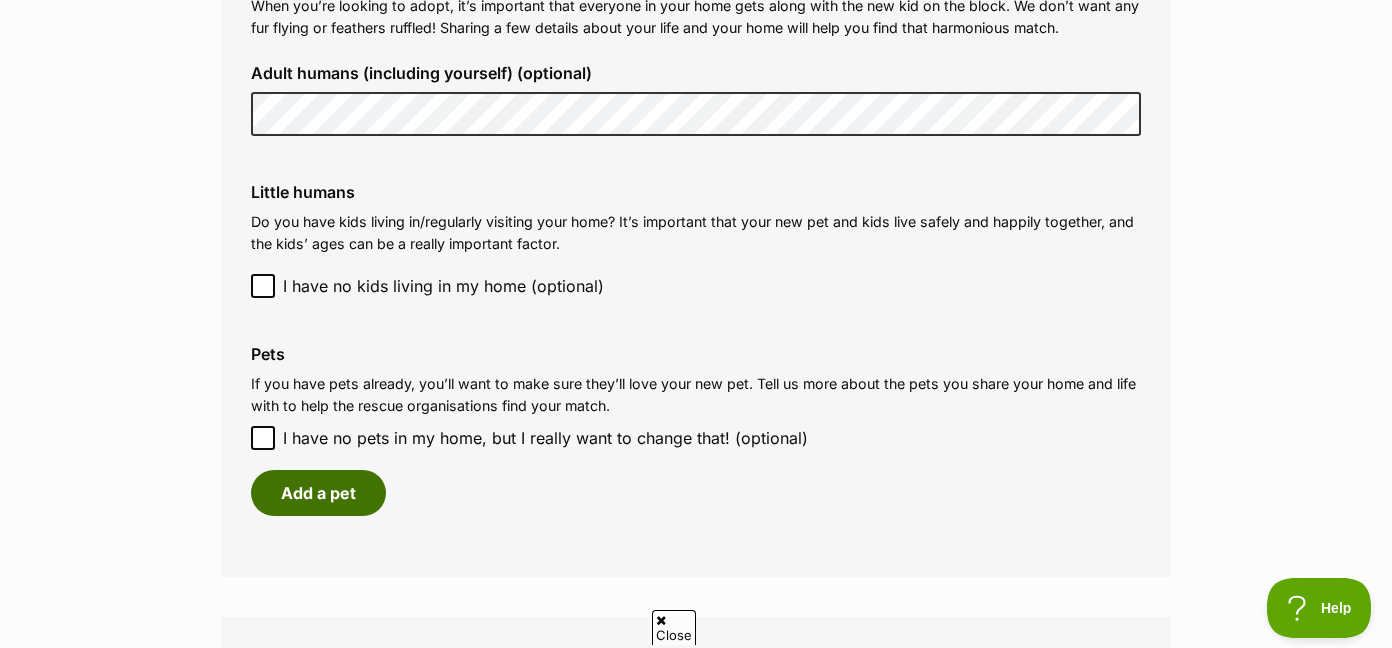click on "Add a pet" at bounding box center (318, 493) 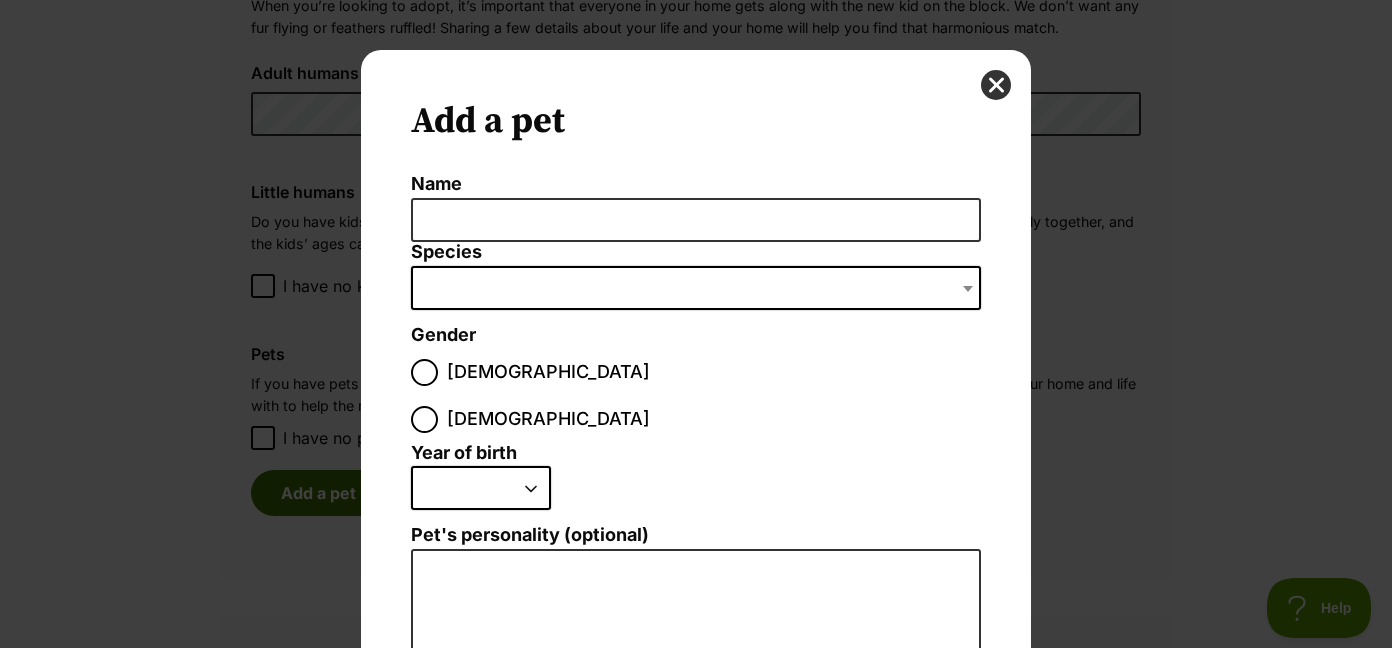 scroll, scrollTop: 0, scrollLeft: 0, axis: both 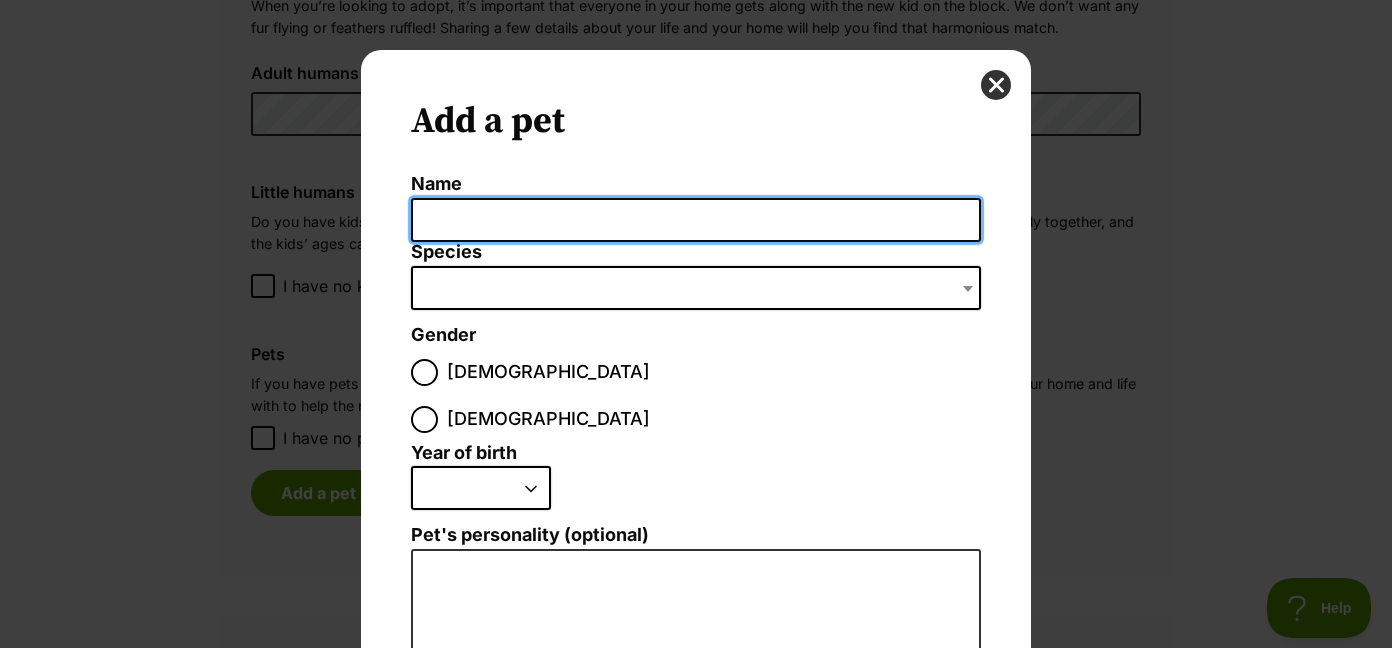 click on "Name" at bounding box center [696, 220] 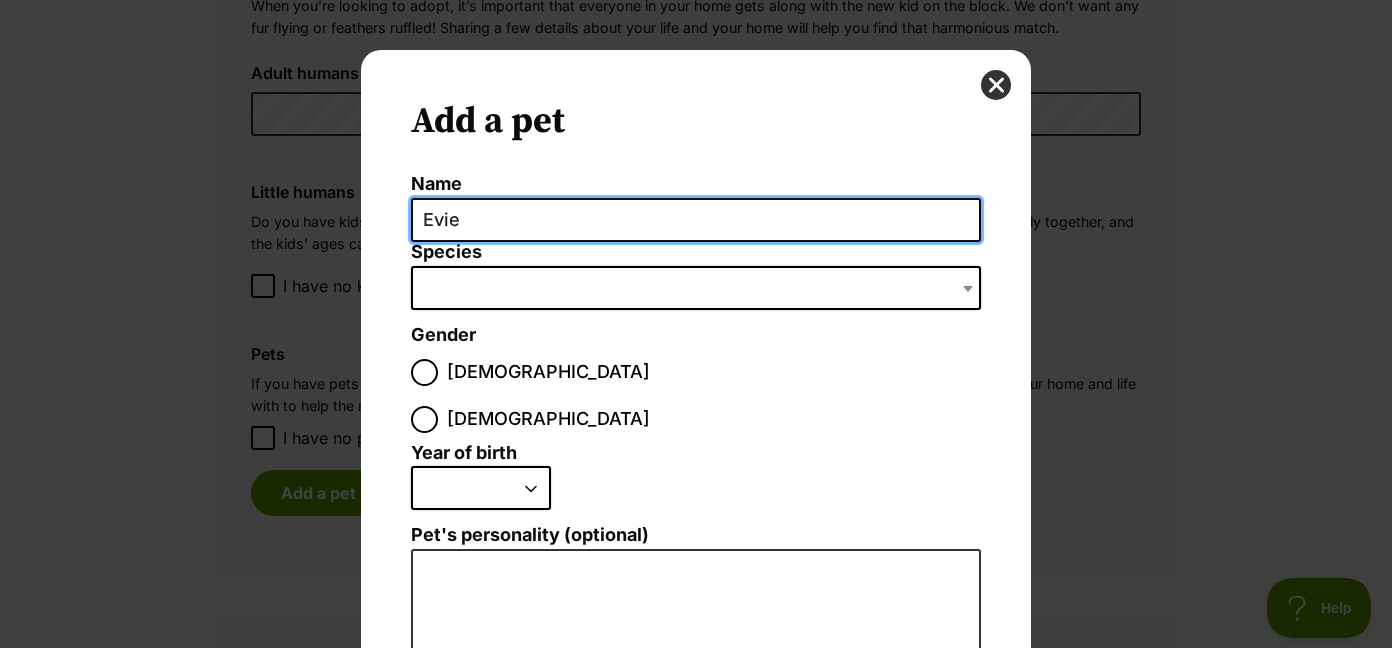 type on "Evie" 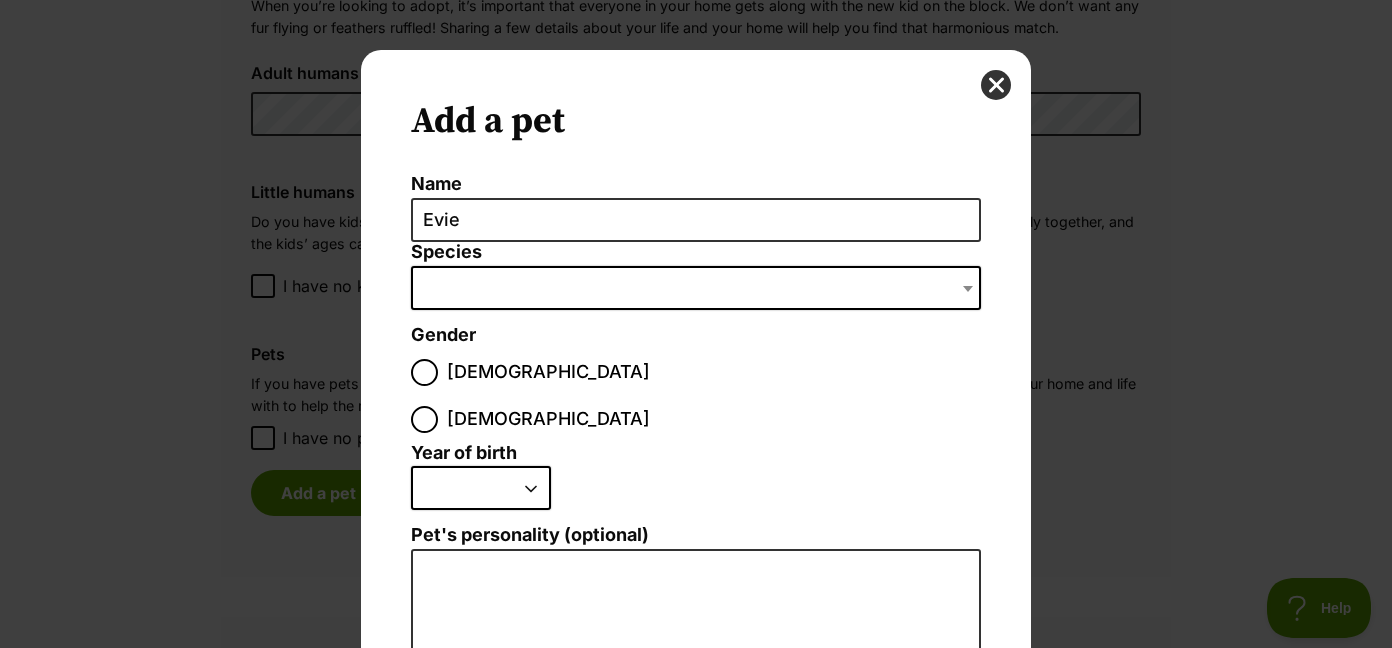click at bounding box center [696, 288] 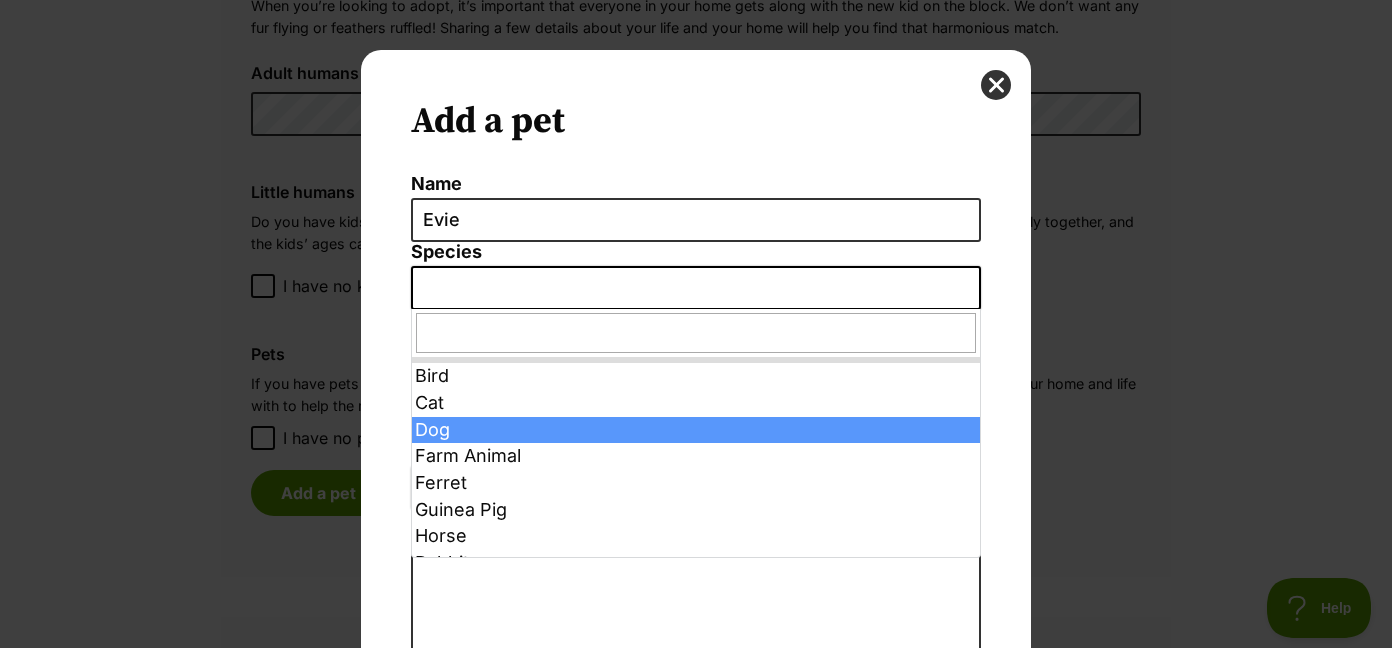 select on "1" 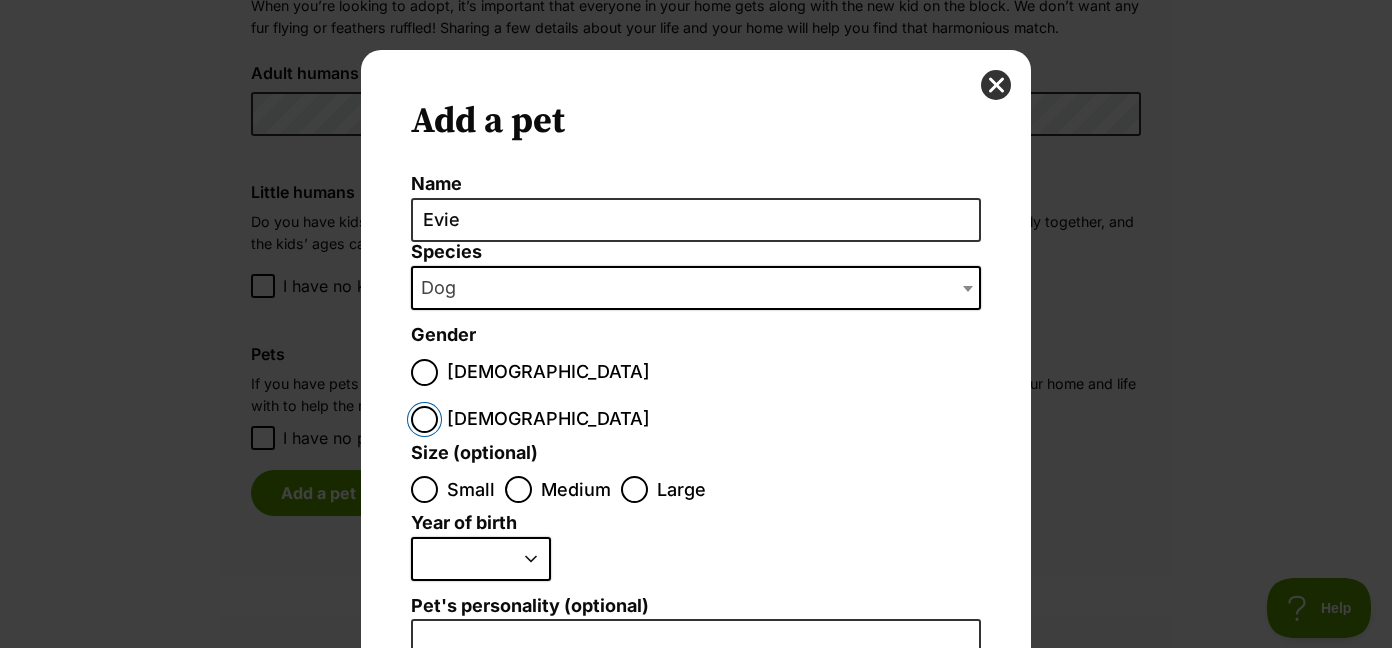 click on "Female" at bounding box center (424, 419) 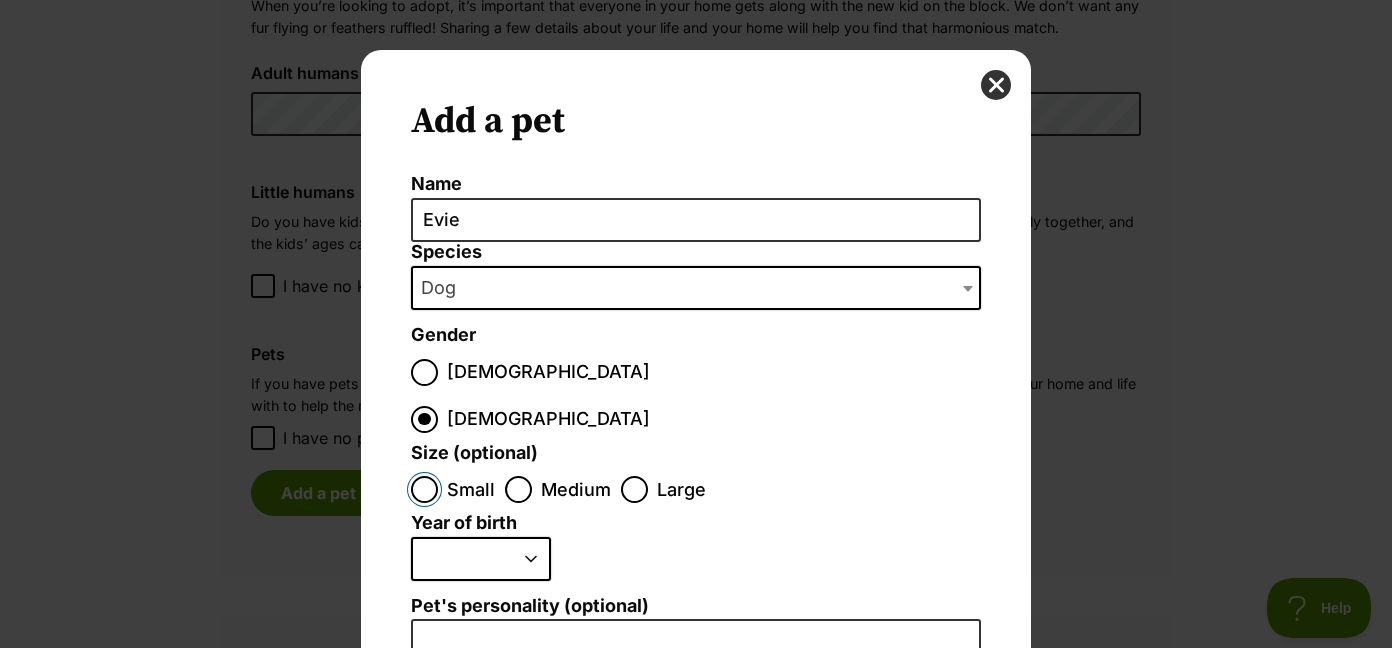 click on "Small" at bounding box center [424, 489] 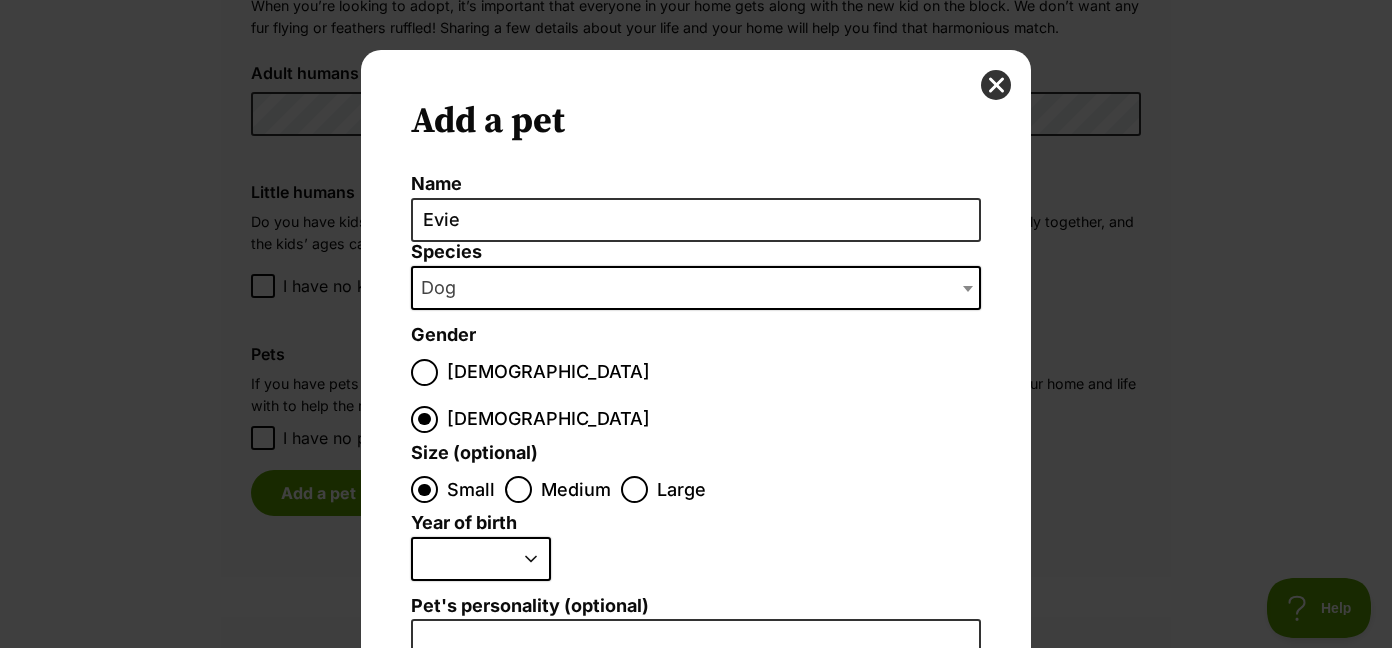 click on "2025
2024
2023
2022
2021
2020
2019
2018
2017
2016
2015
2014
2013
2012
2011
2010
2009
2008
2007
2006
2005
2004
2003
2002
2001
2000
1999
1998
1997
1996
1995" at bounding box center [481, 559] 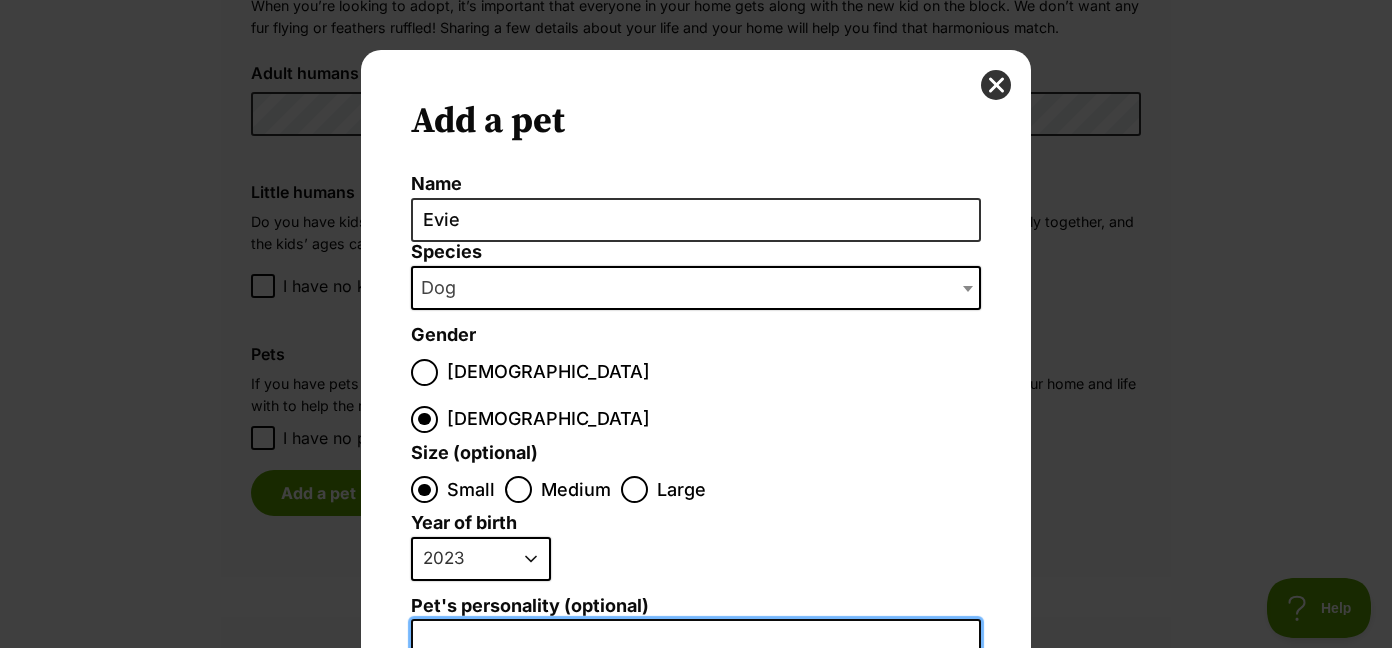 click on "Pet's personality (optional)" at bounding box center [696, 838] 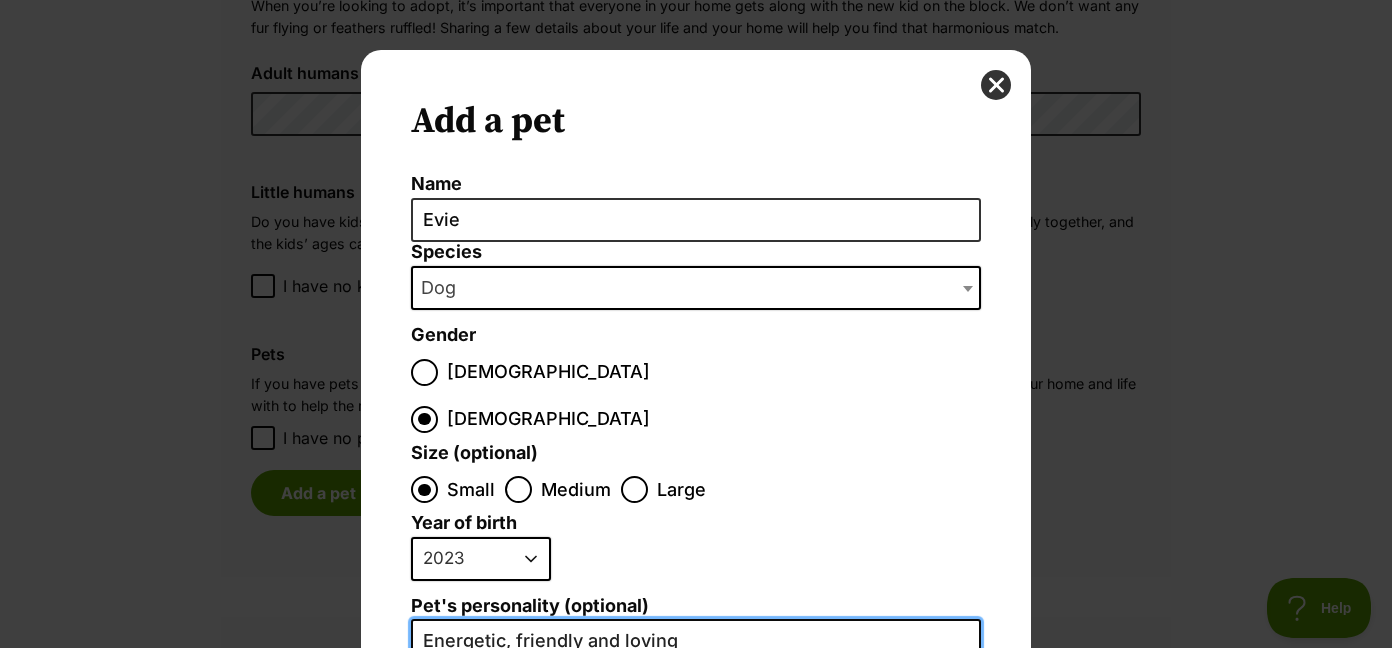 type on "Energetic, friendly and loving" 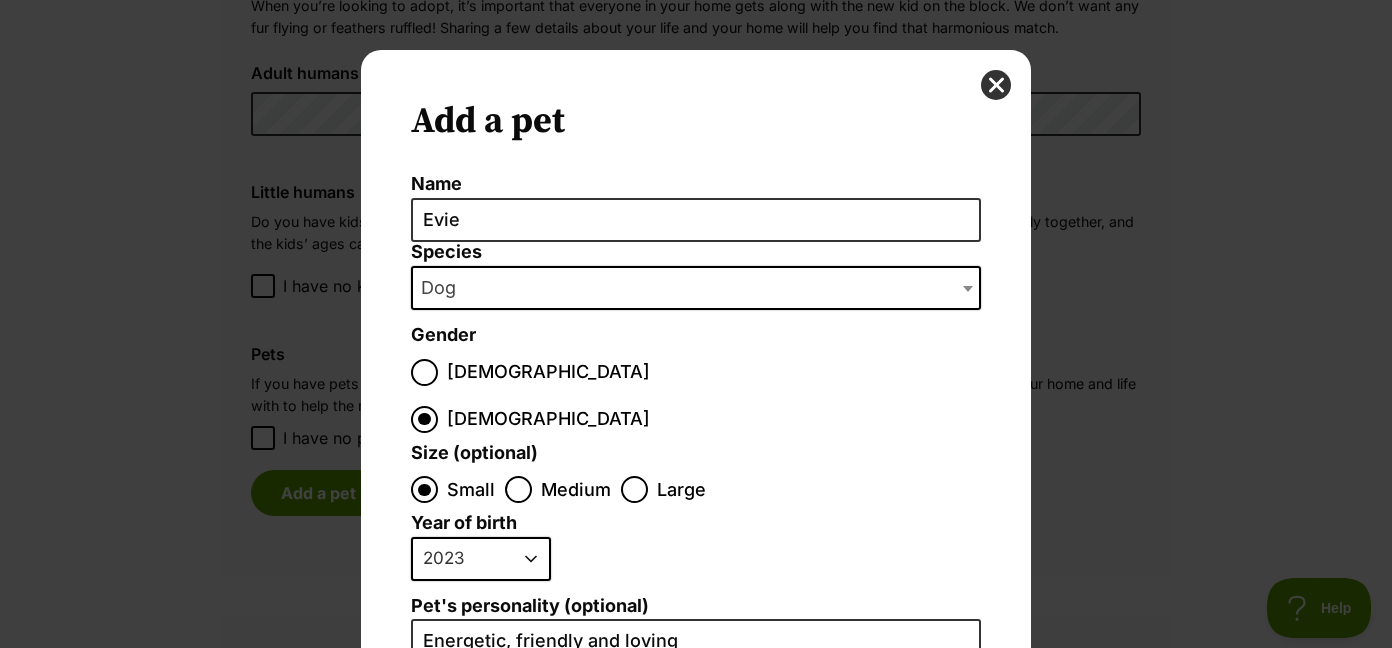 click on "2025
2024
2023
2022
2021
2020
2019
2018
2017
2016
2015
2014
2013
2012
2011
2010
2009
2008
2007
2006
2005
2004
2003
2002
2001
2000
1999
1998
1997
1996
1995" at bounding box center (691, 566) 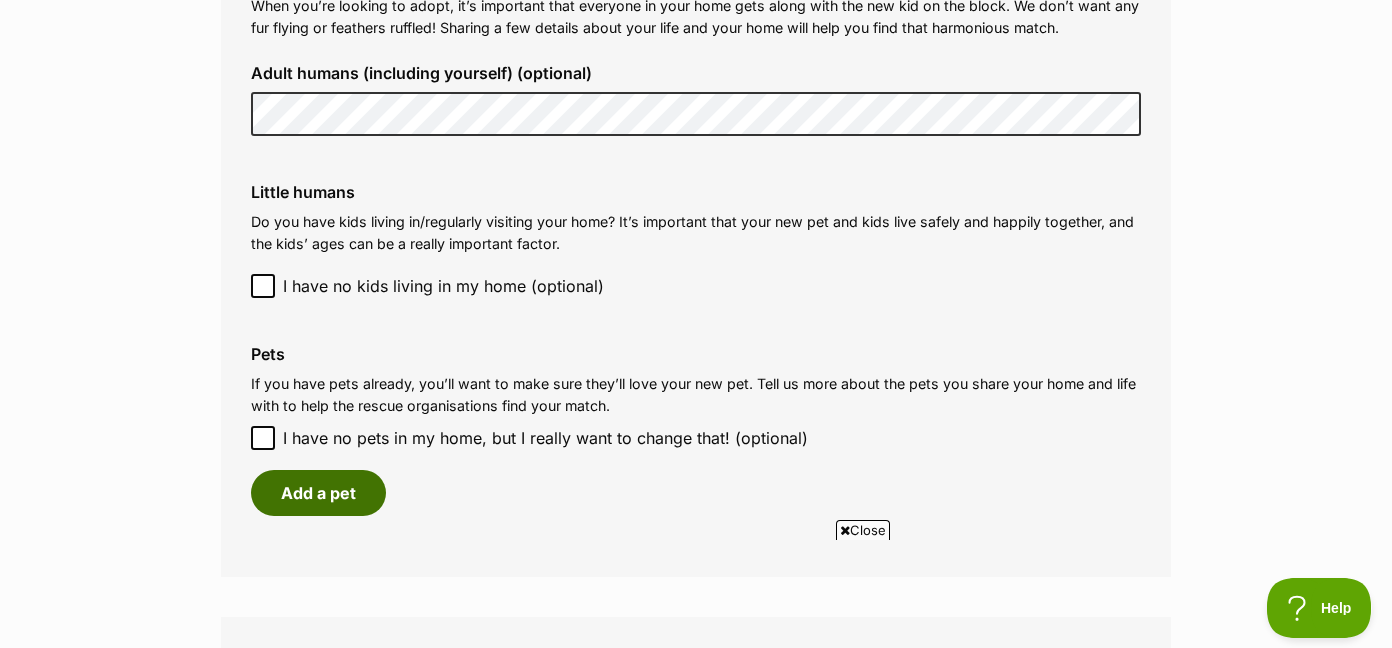 type 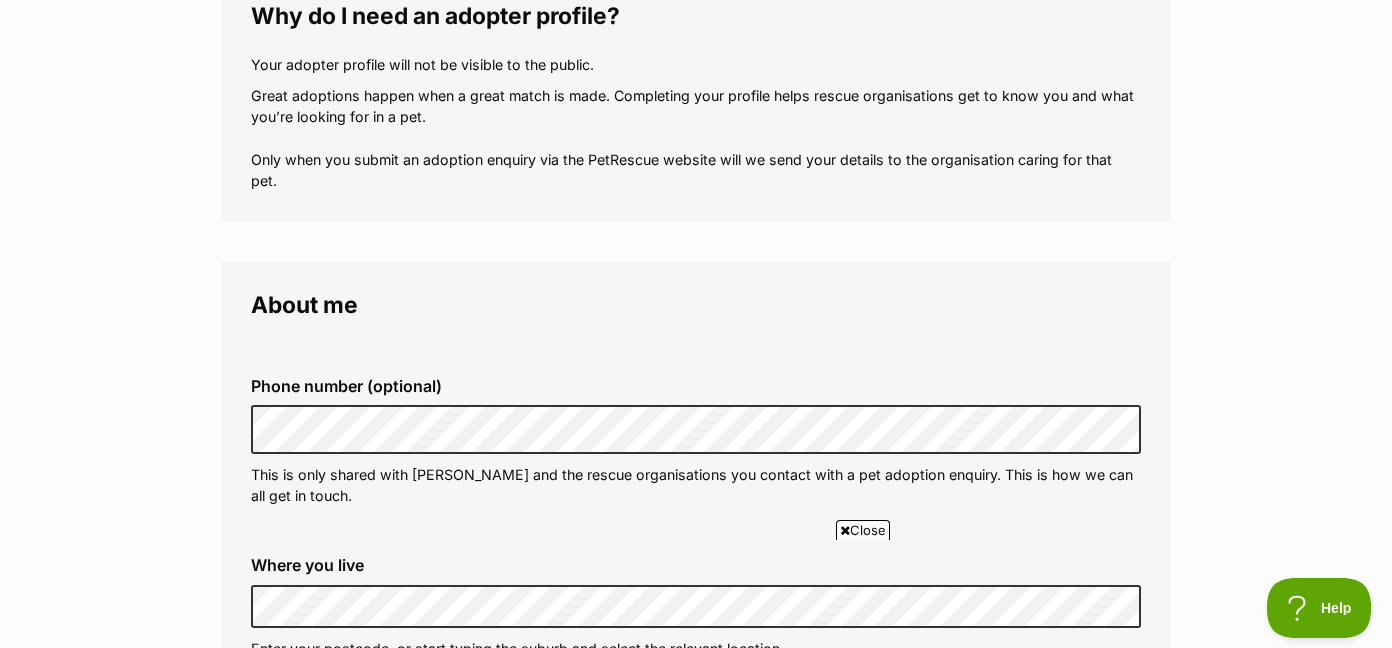 scroll, scrollTop: 320, scrollLeft: 0, axis: vertical 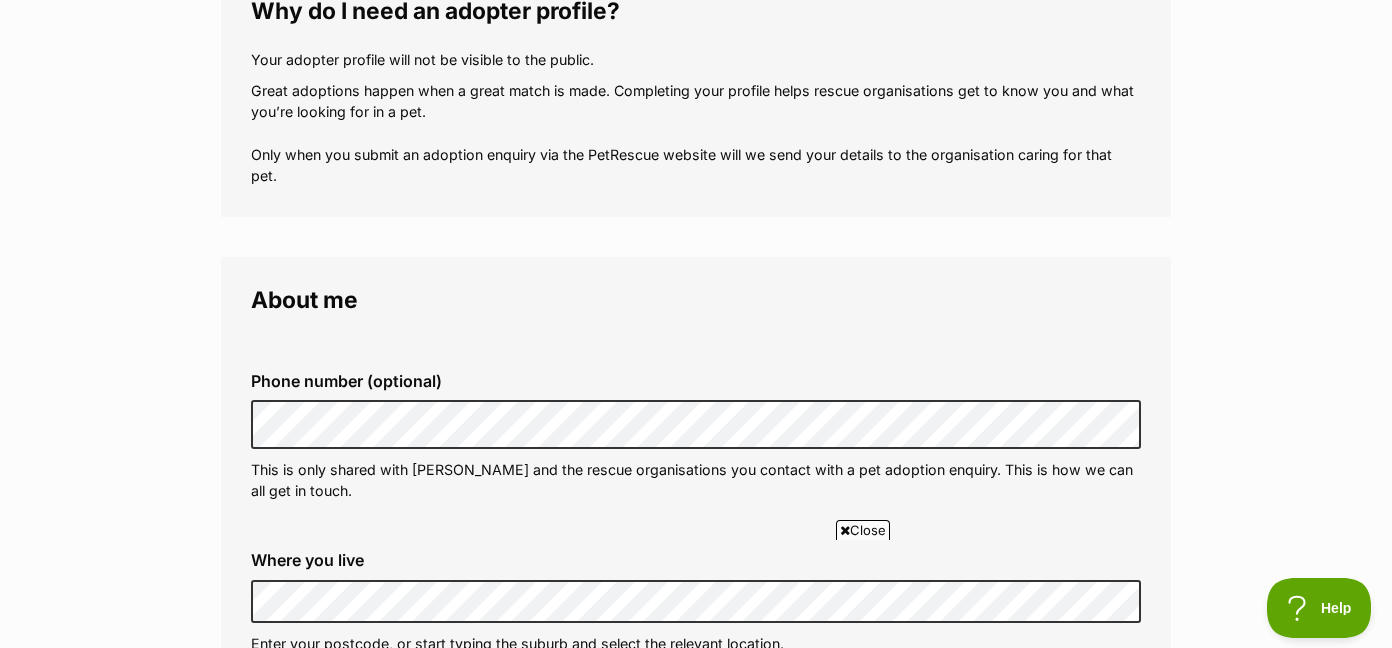 click on "Phone number (optional)
This is only shared with PetRescue and the rescue organisations you contact with a pet adoption enquiry. This is how we can all get in touch." at bounding box center (696, 436) 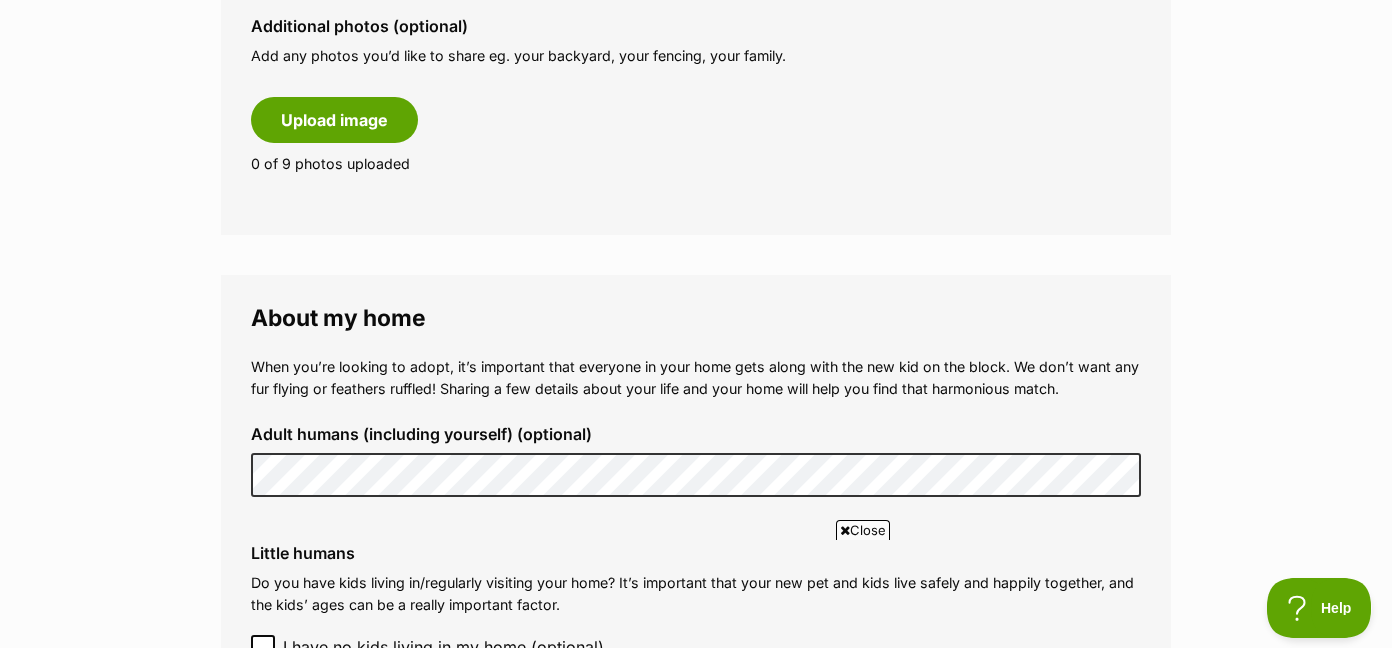 scroll, scrollTop: 1200, scrollLeft: 0, axis: vertical 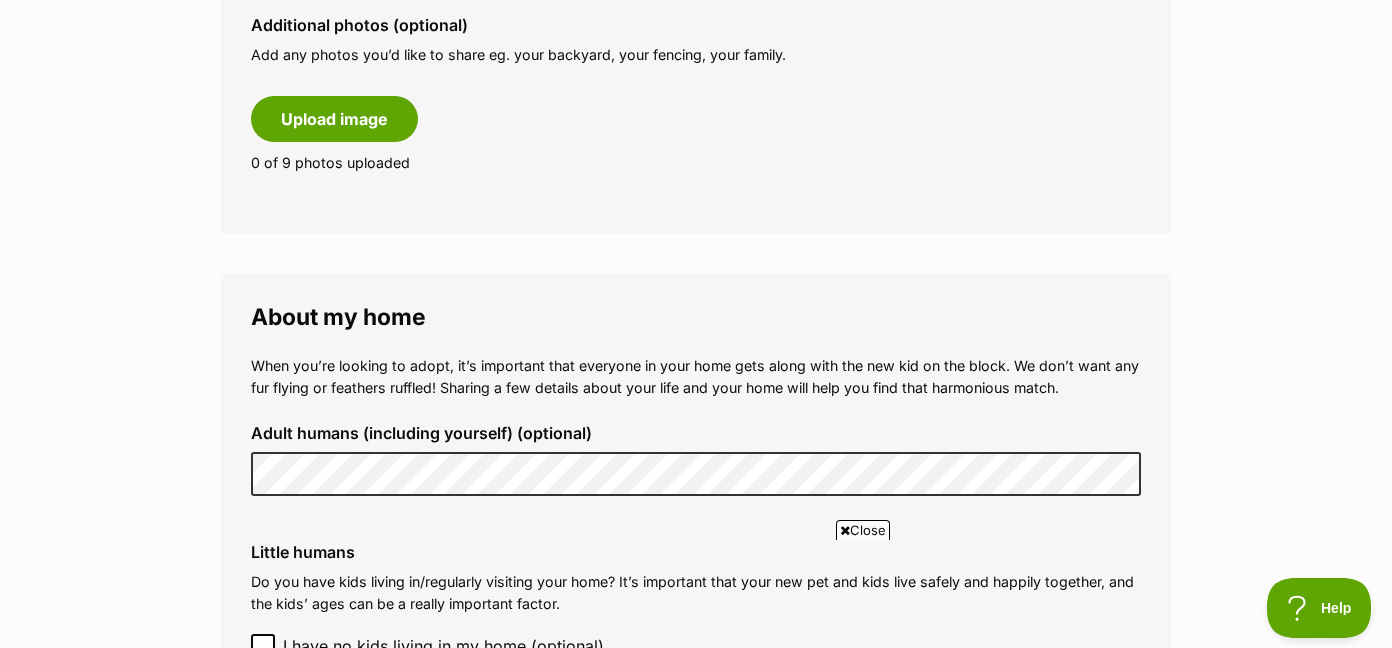 click on "When you’re looking to adopt, it’s important that everyone in your home gets along with the new kid on the block. We don’t want any fur flying or feathers ruffled! Sharing a few details about your life and your home will help you find that harmonious match.
Adult humans (including yourself) (optional)
Little humans
Do you have kids living in/regularly visiting your home? It’s important that your new pet and kids live safely and happily together, and the kids’ ages can be a really important factor.
I have no kids living in my home (optional)
Add a child
Pets
If you have pets already, you’ll want to make sure they’ll love your new pet. Tell us more about the pets you share your home and life with to help the rescue organisations find your match.
I have no pets in my home, but I really want to change that! (optional)
Add a pet" at bounding box center [696, 623] 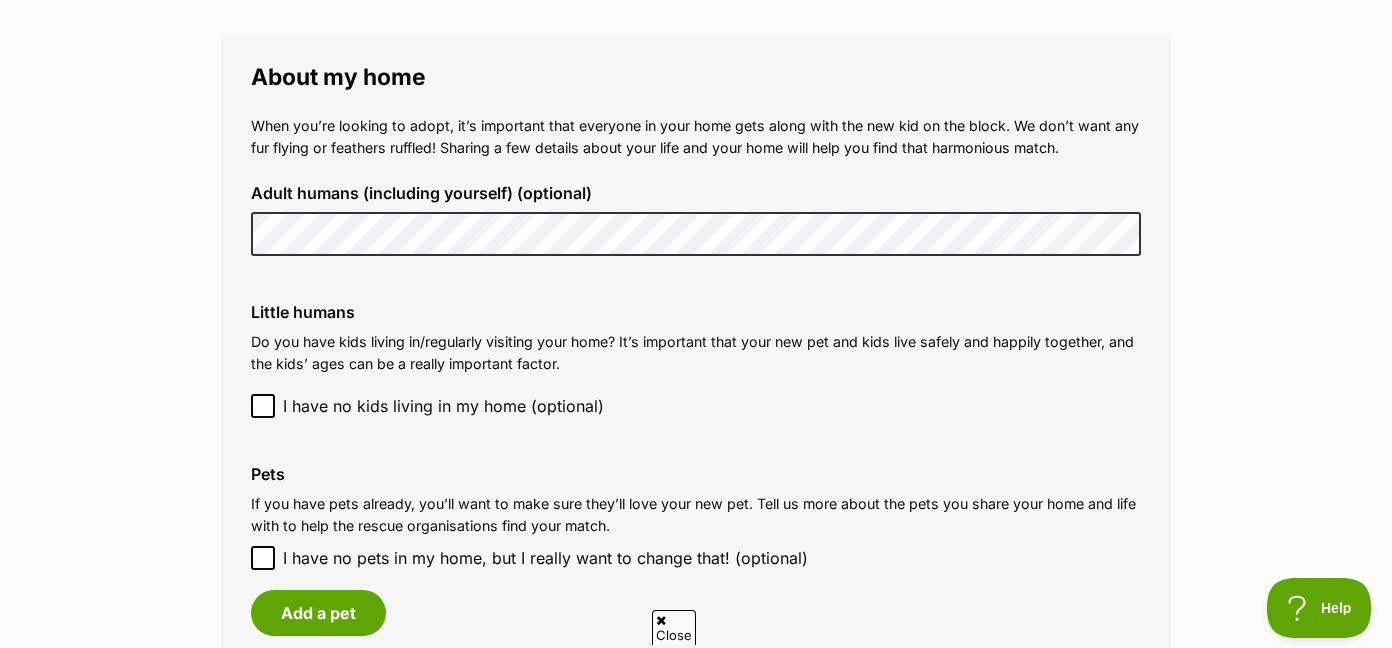 scroll, scrollTop: 1520, scrollLeft: 0, axis: vertical 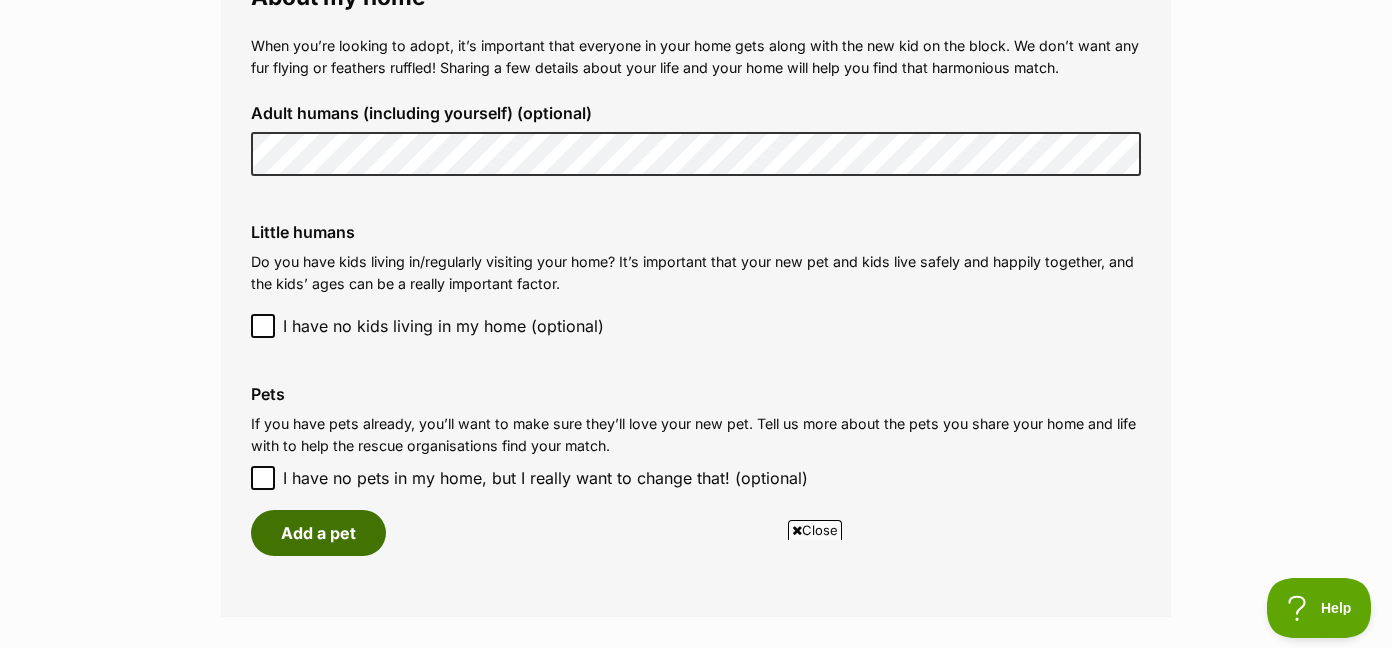 click on "Add a pet" at bounding box center [318, 533] 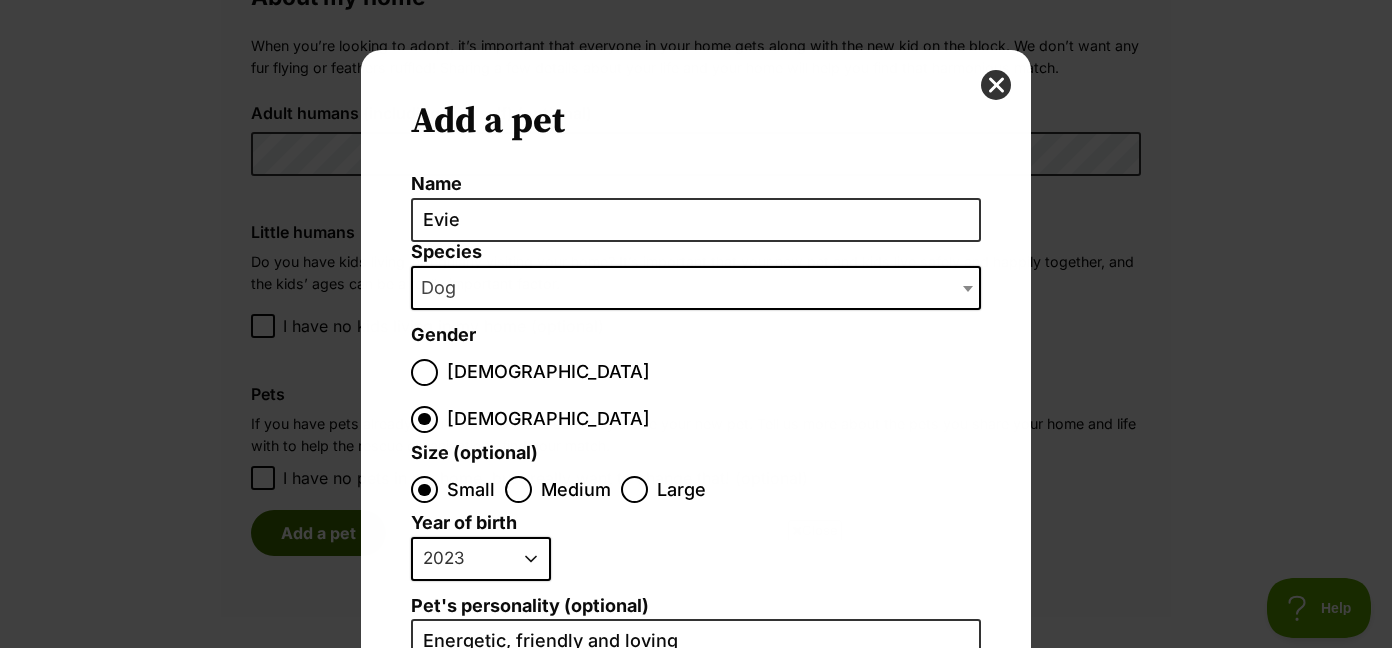 scroll, scrollTop: 0, scrollLeft: 0, axis: both 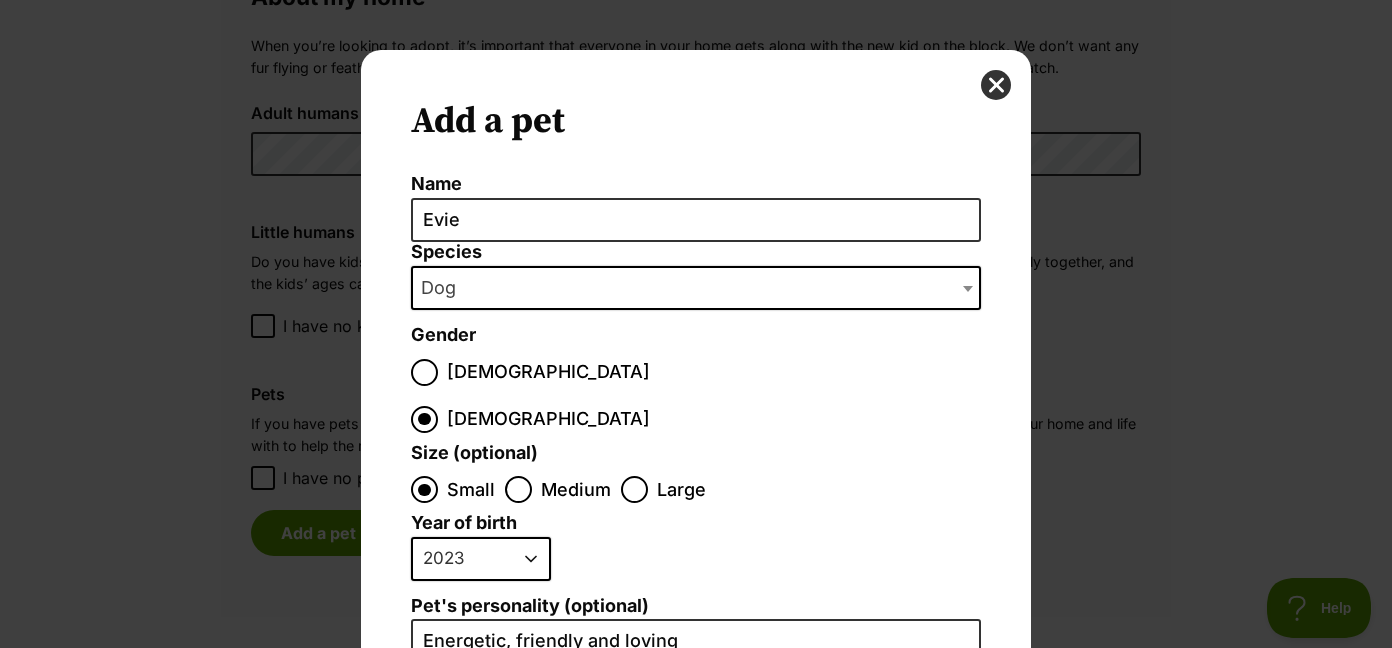 click on "2025
2024
2023
2022
2021
2020
2019
2018
2017
2016
2015
2014
2013
2012
2011
2010
2009
2008
2007
2006
2005
2004
2003
2002
2001
2000
1999
1998
1997
1996
1995" at bounding box center (691, 566) 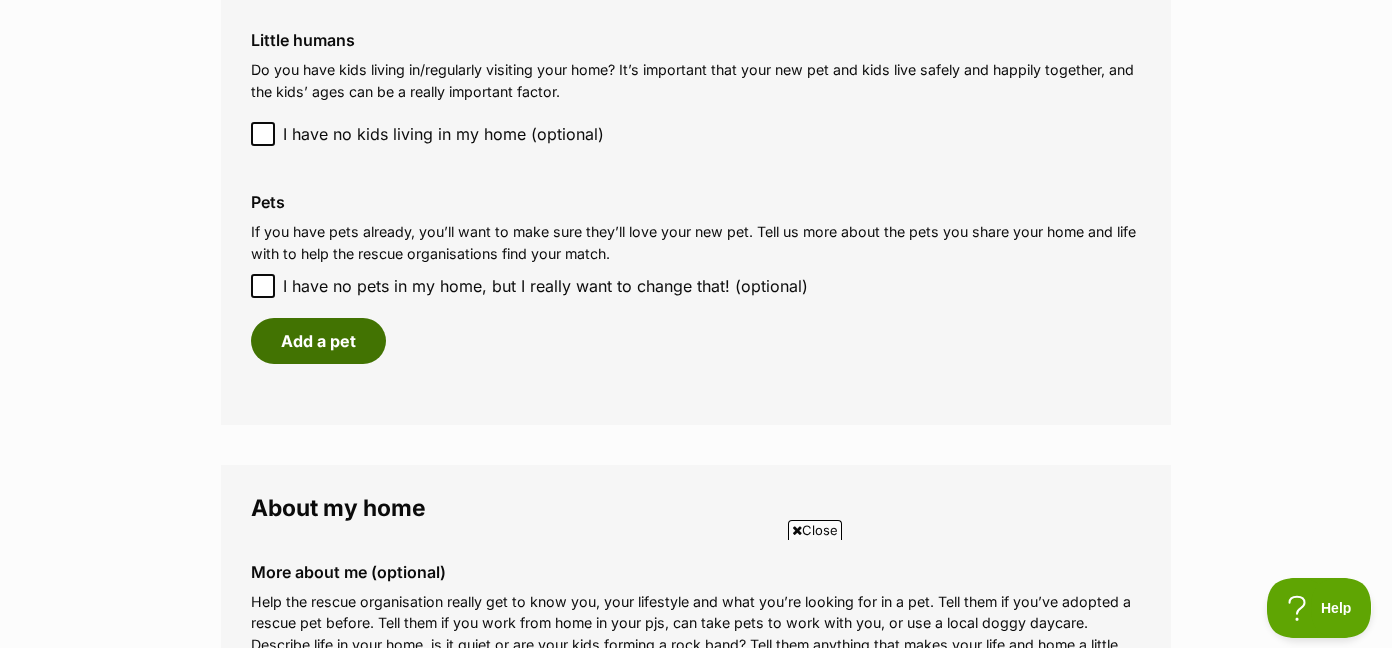 scroll, scrollTop: 1720, scrollLeft: 0, axis: vertical 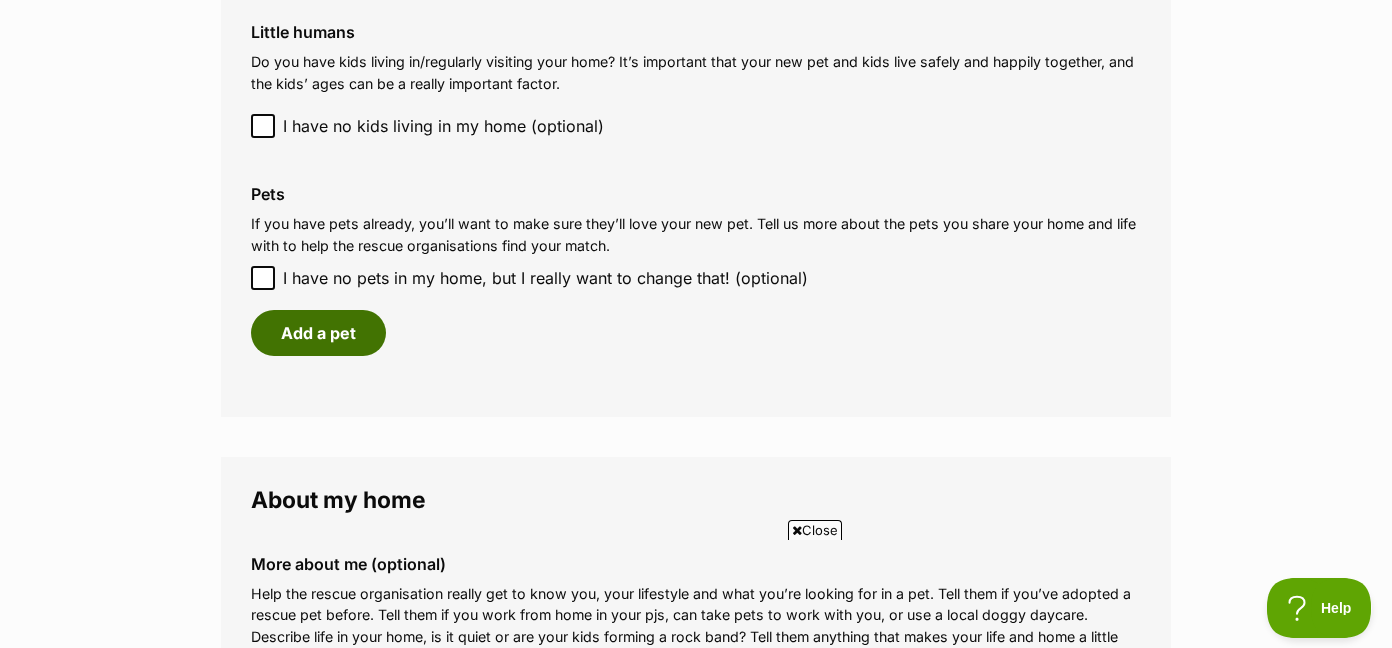 click on "Add a pet" at bounding box center [318, 333] 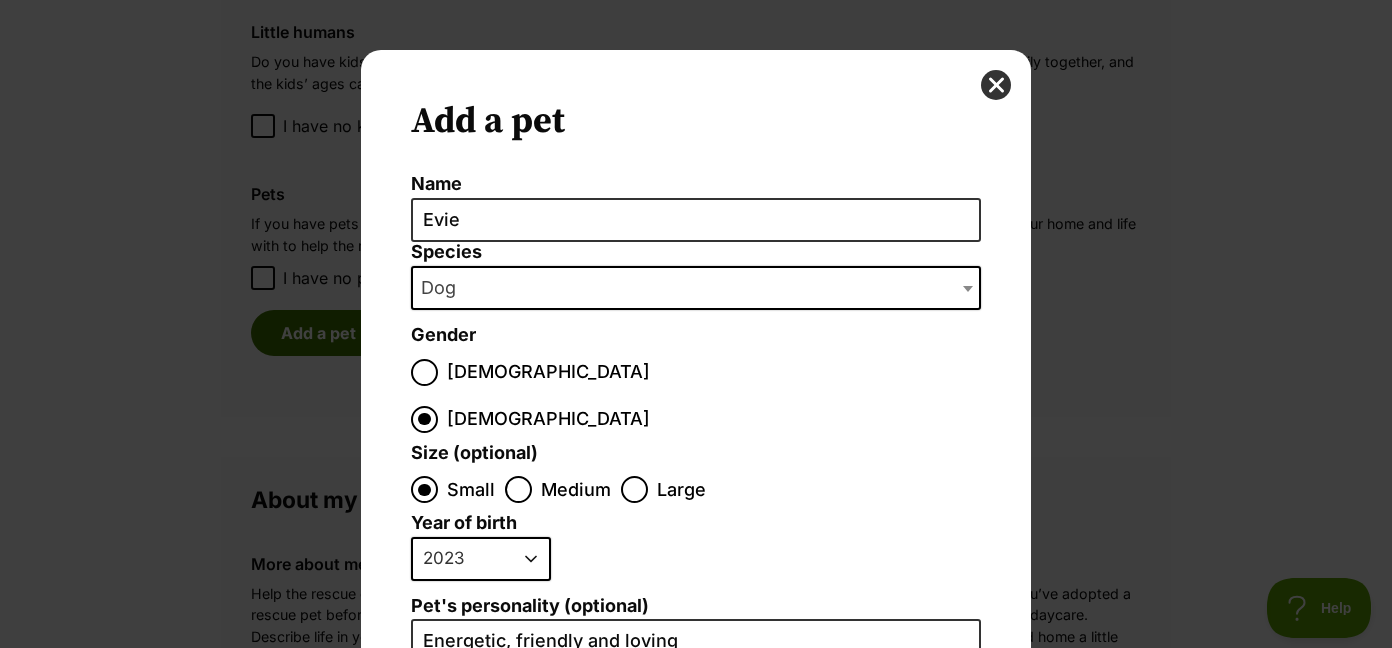 scroll, scrollTop: 0, scrollLeft: 0, axis: both 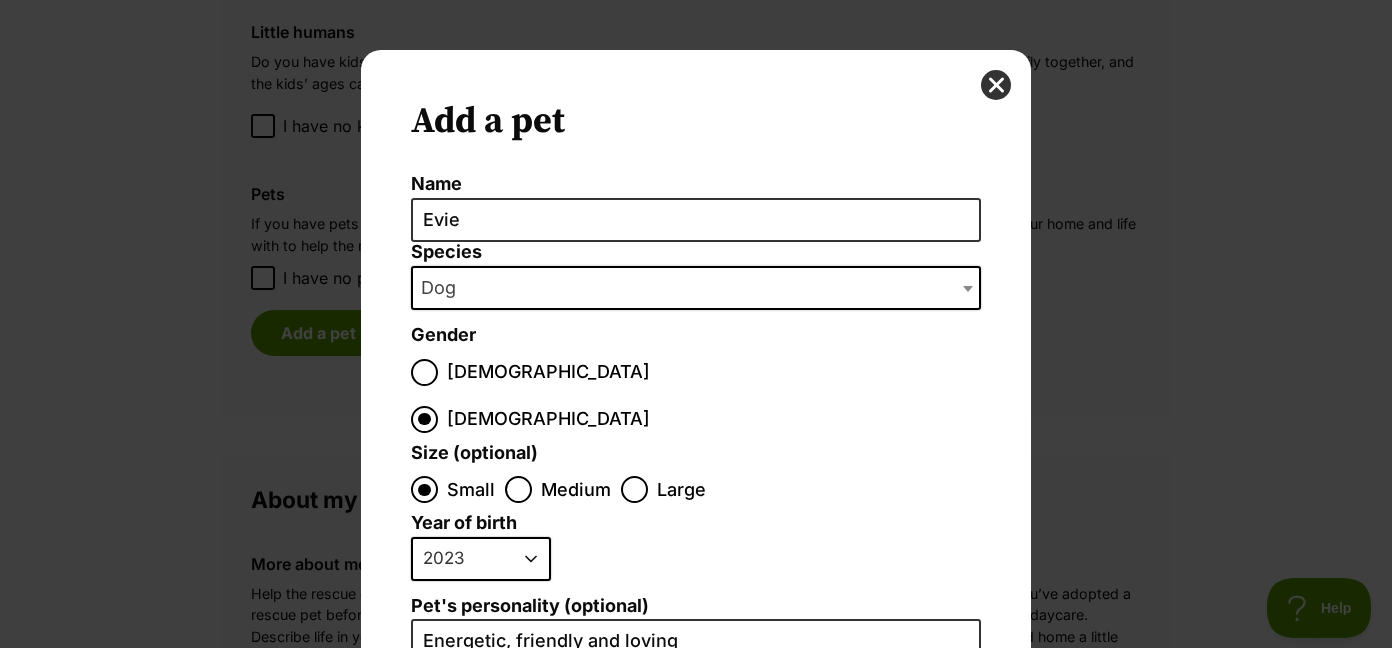 click on "Name Evie
Species
Bird
Cat
Dog
Farm Animal
Ferret
Guinea Pig
Horse
Rabbit
Reptile Dog
Gender
Male
Female
Size (optional)
Small
Medium
Large
Year of birth
2025
2024
2023
2022
2021
2020
2019
2018
2017
2016
2015
2014
2013
2012
2011
2010
2009
2008
2007
2006
2005
2004
2003
2002
2001
2000
1999
1998
1997
1996
1995
Pet's personality (optional) Energetic, friendly and loving" at bounding box center [696, 615] 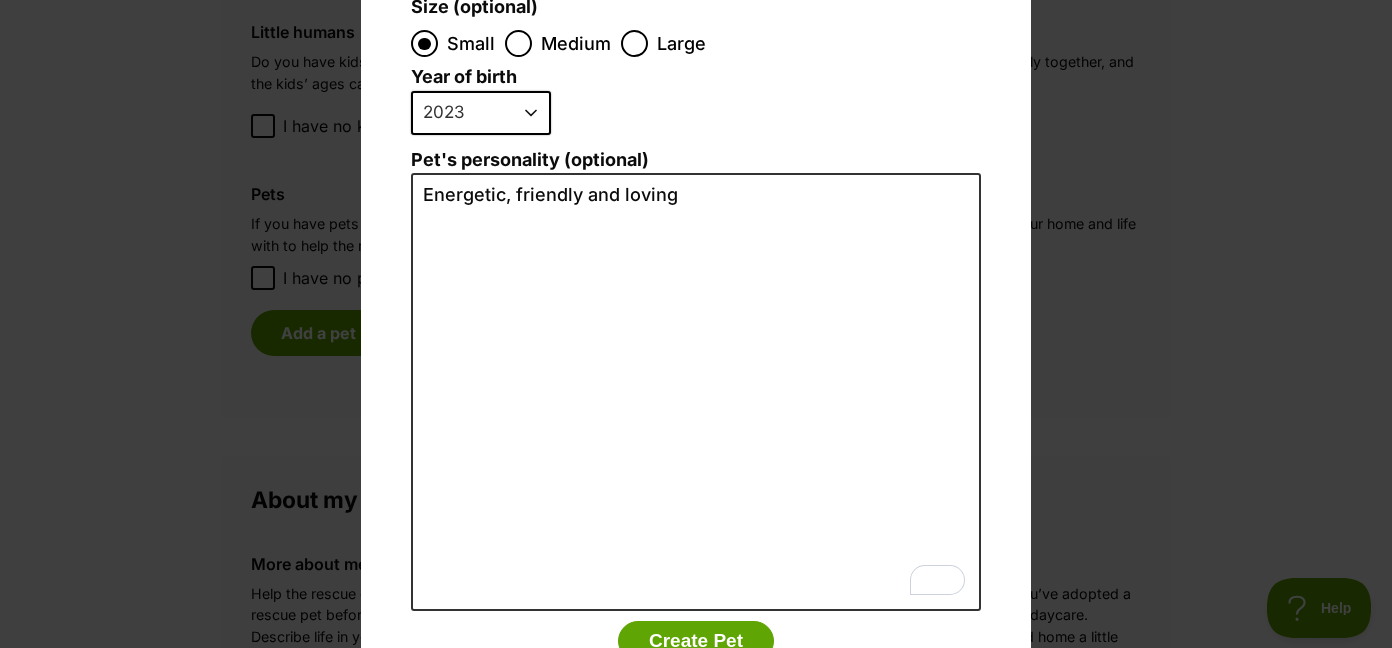 scroll, scrollTop: 436, scrollLeft: 0, axis: vertical 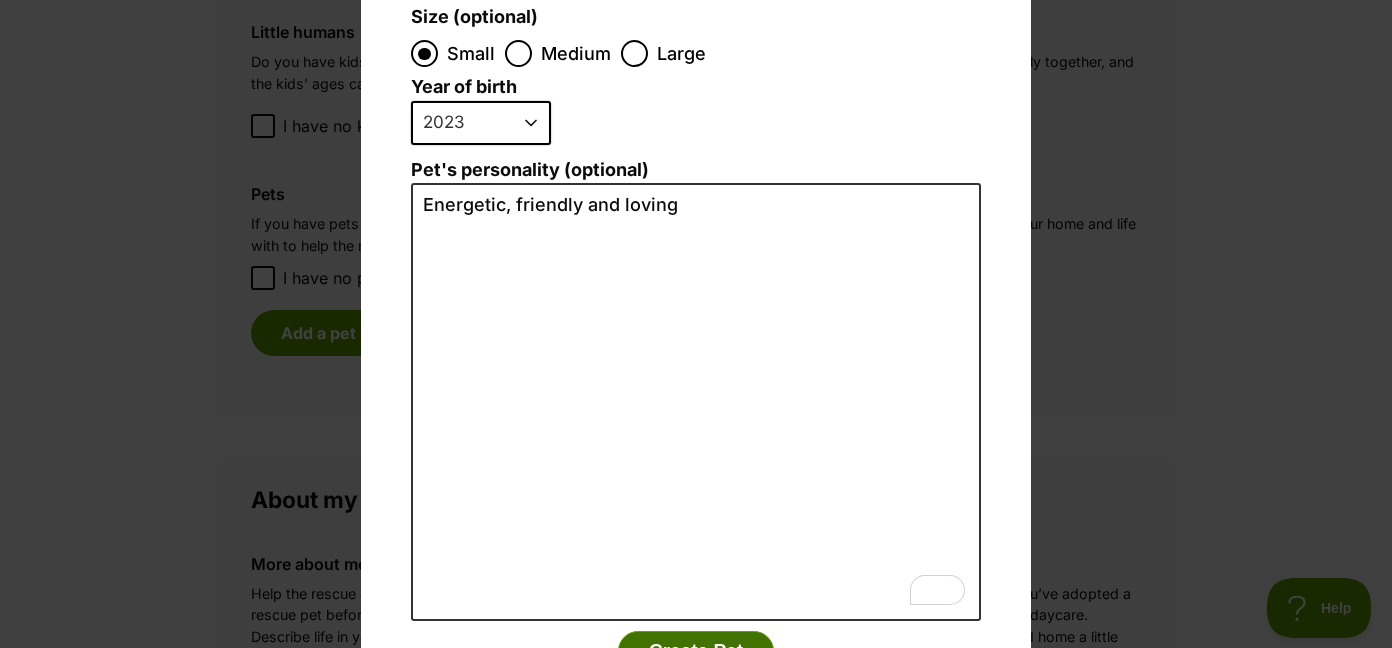 click on "Create Pet" at bounding box center (696, 651) 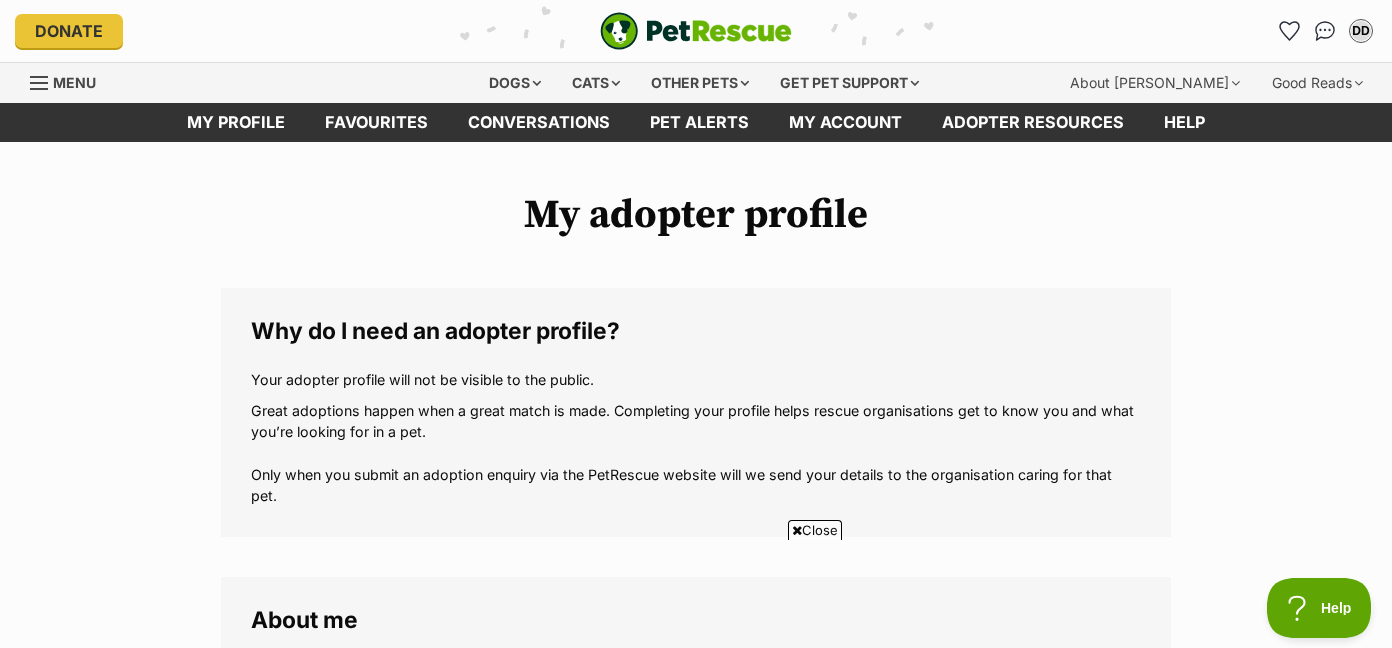 scroll, scrollTop: 1720, scrollLeft: 0, axis: vertical 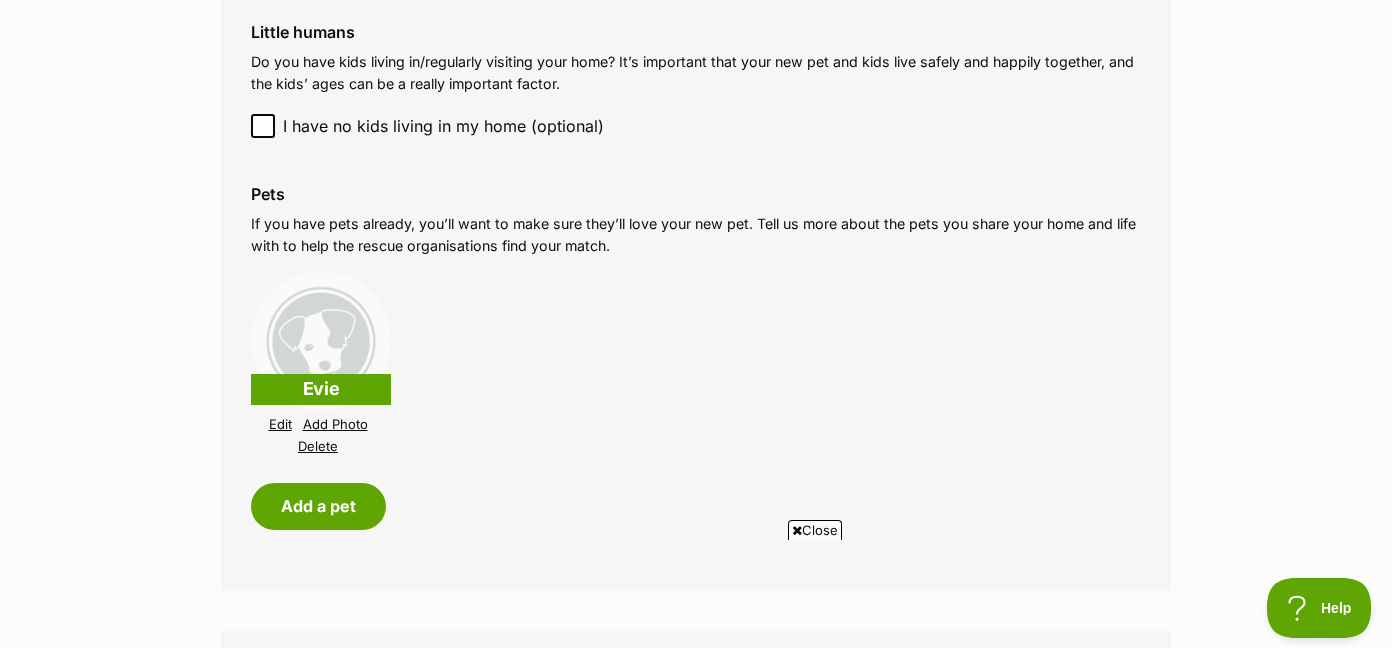 click on "Add Photo" at bounding box center (335, 424) 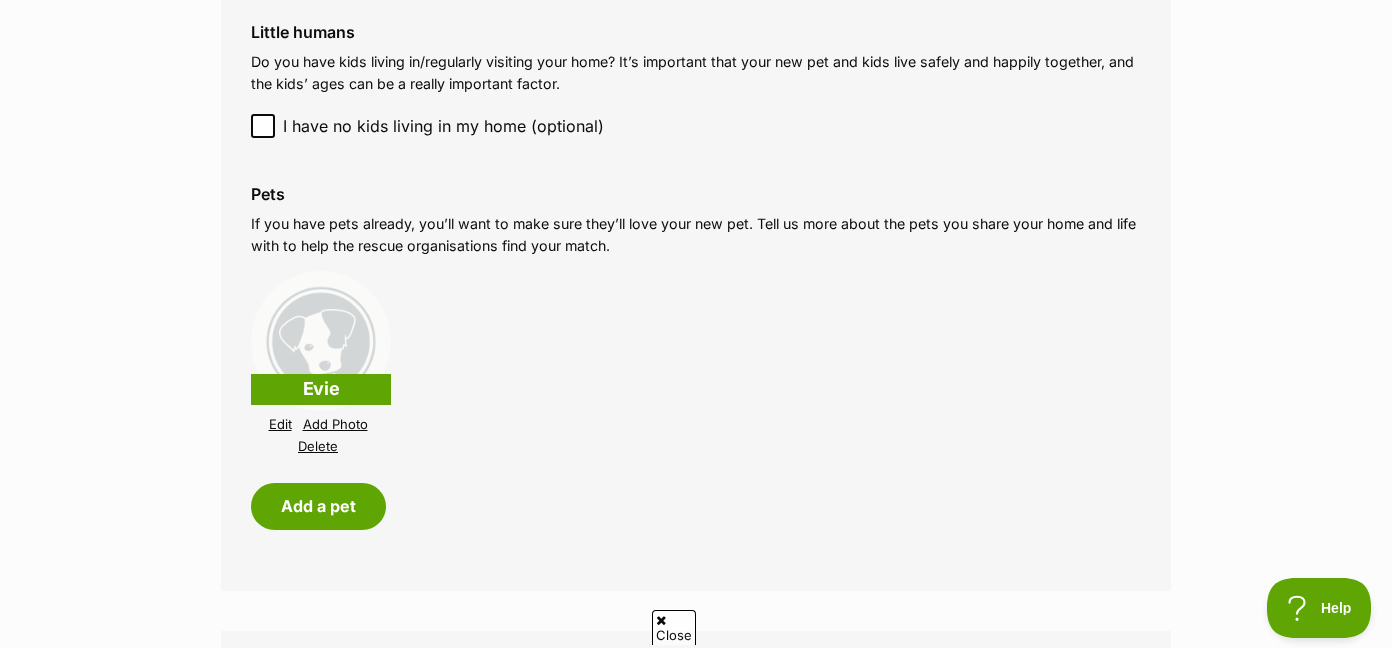 scroll, scrollTop: 0, scrollLeft: 0, axis: both 